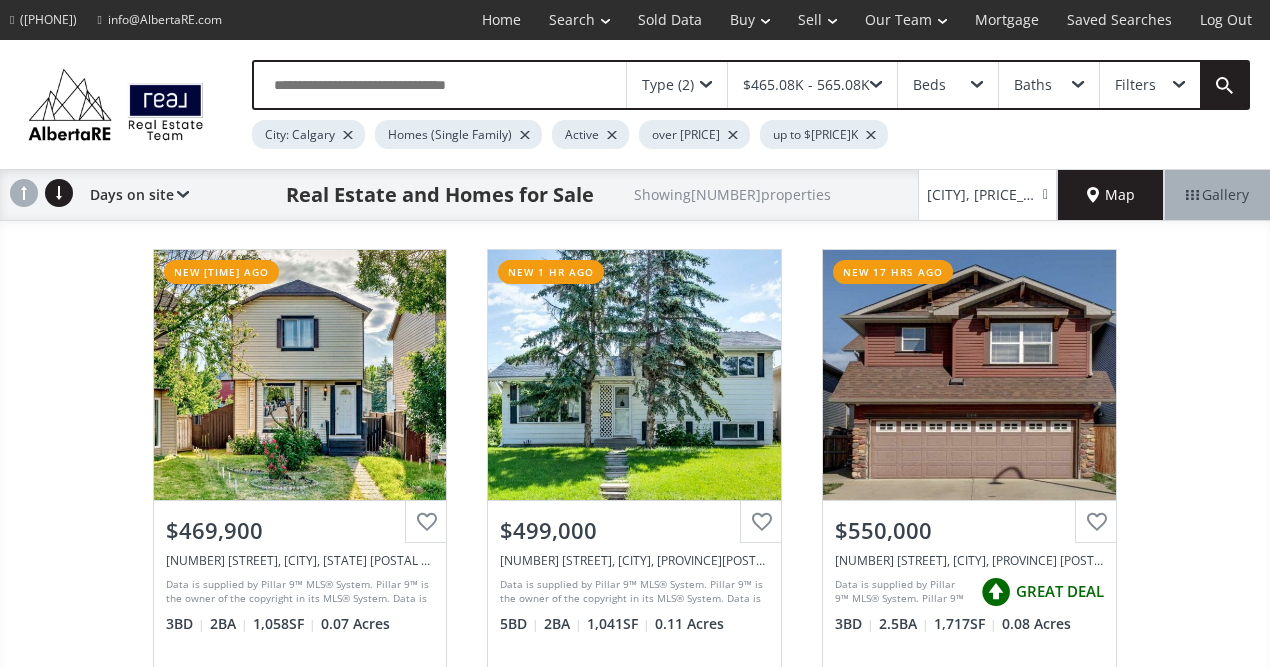 scroll, scrollTop: 36339, scrollLeft: 0, axis: vertical 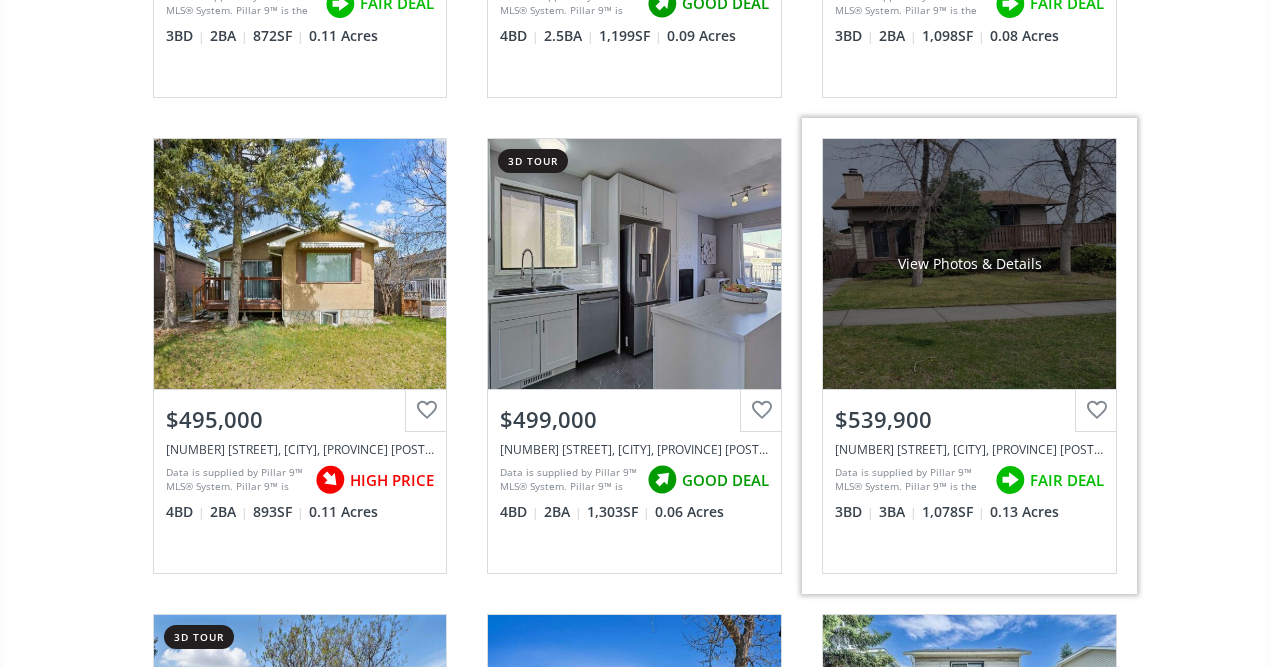 click on "View Photos & Details" at bounding box center (969, 264) 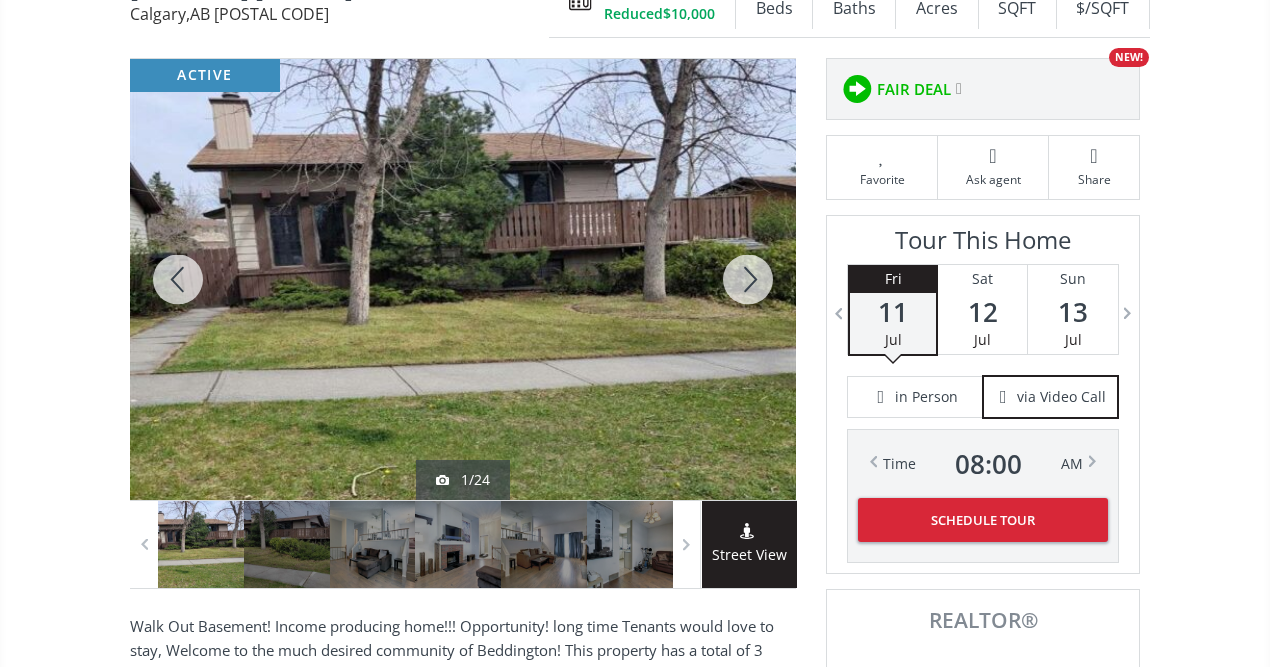 scroll, scrollTop: 280, scrollLeft: 0, axis: vertical 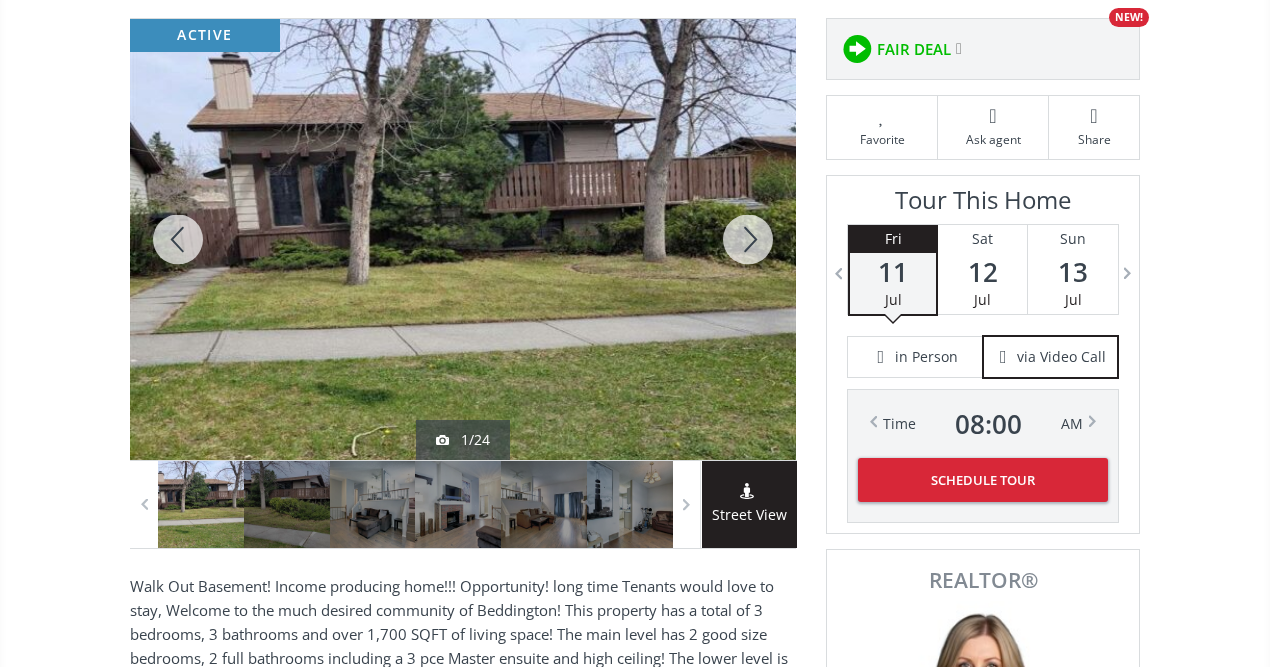 click at bounding box center [748, 239] 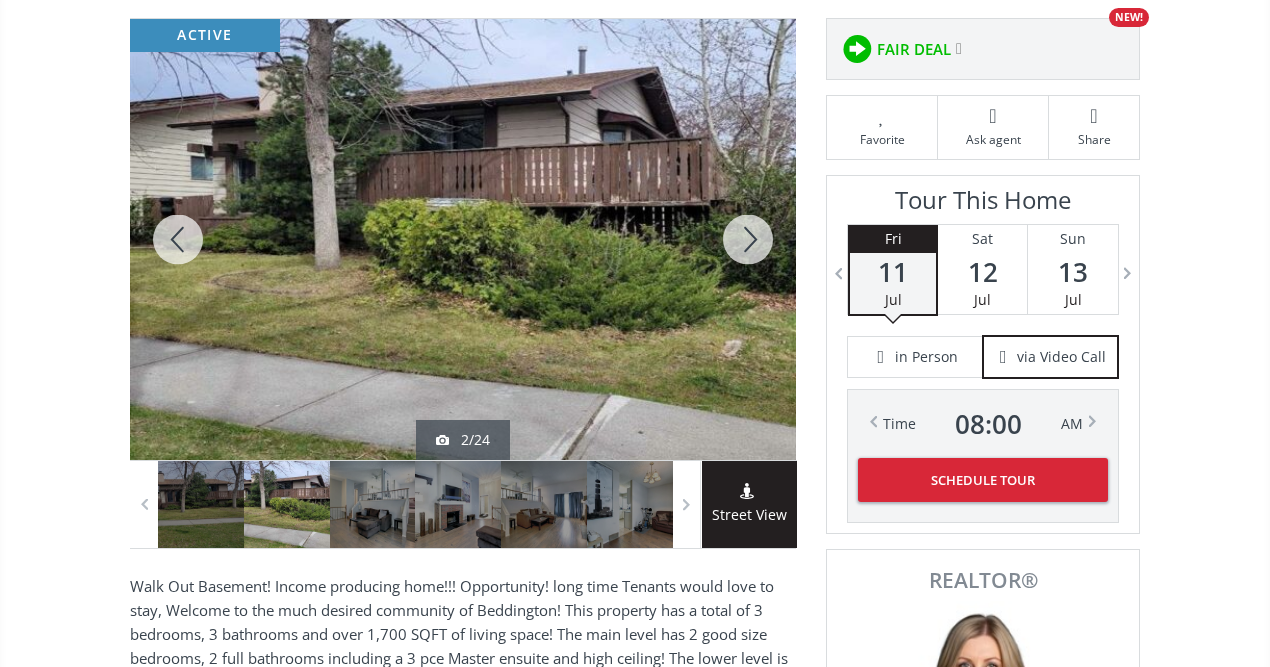 click at bounding box center [748, 239] 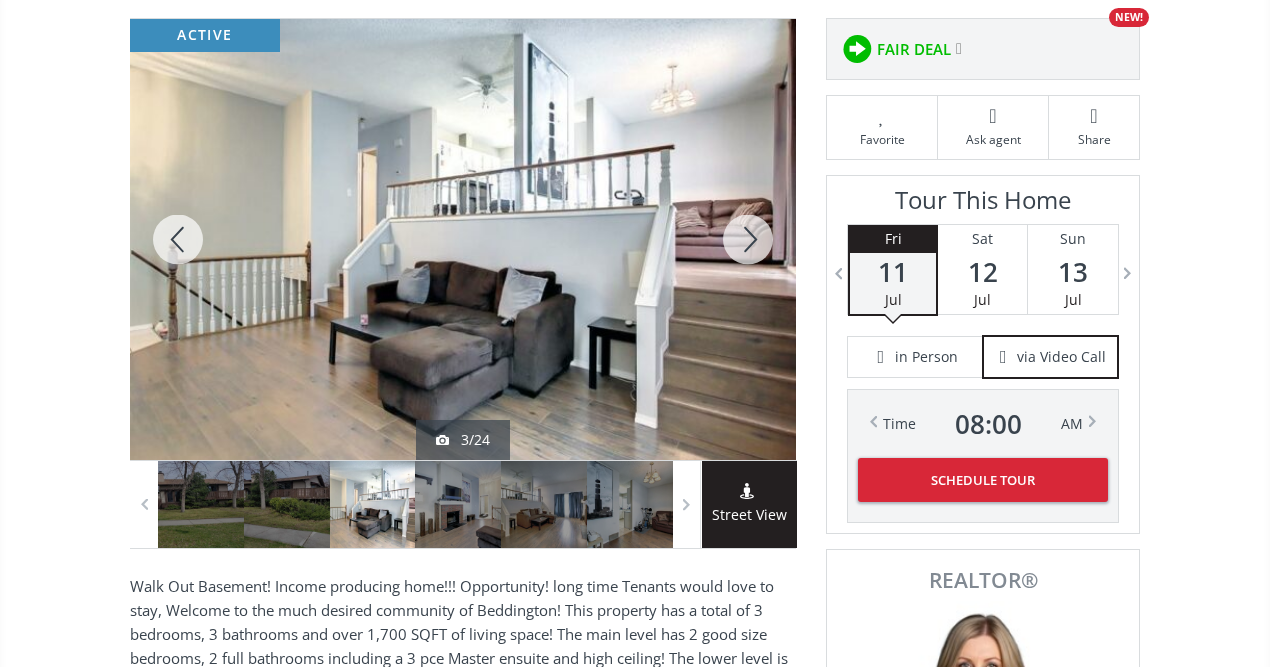 click at bounding box center [748, 239] 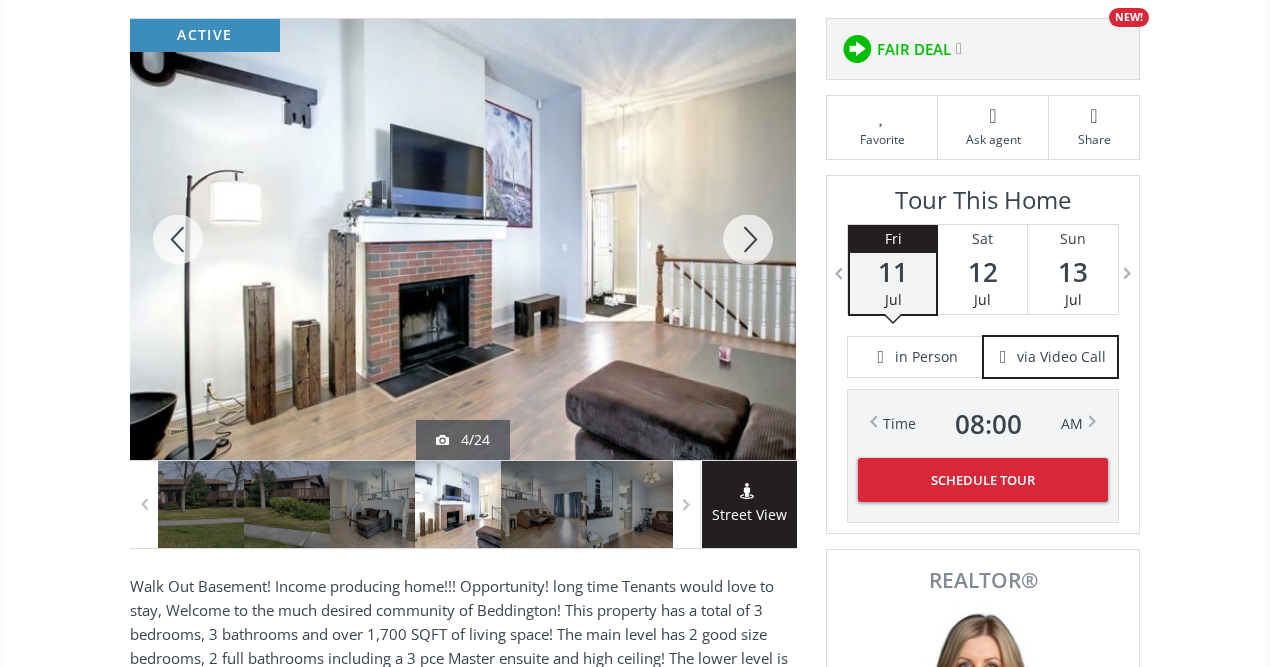 click at bounding box center (748, 239) 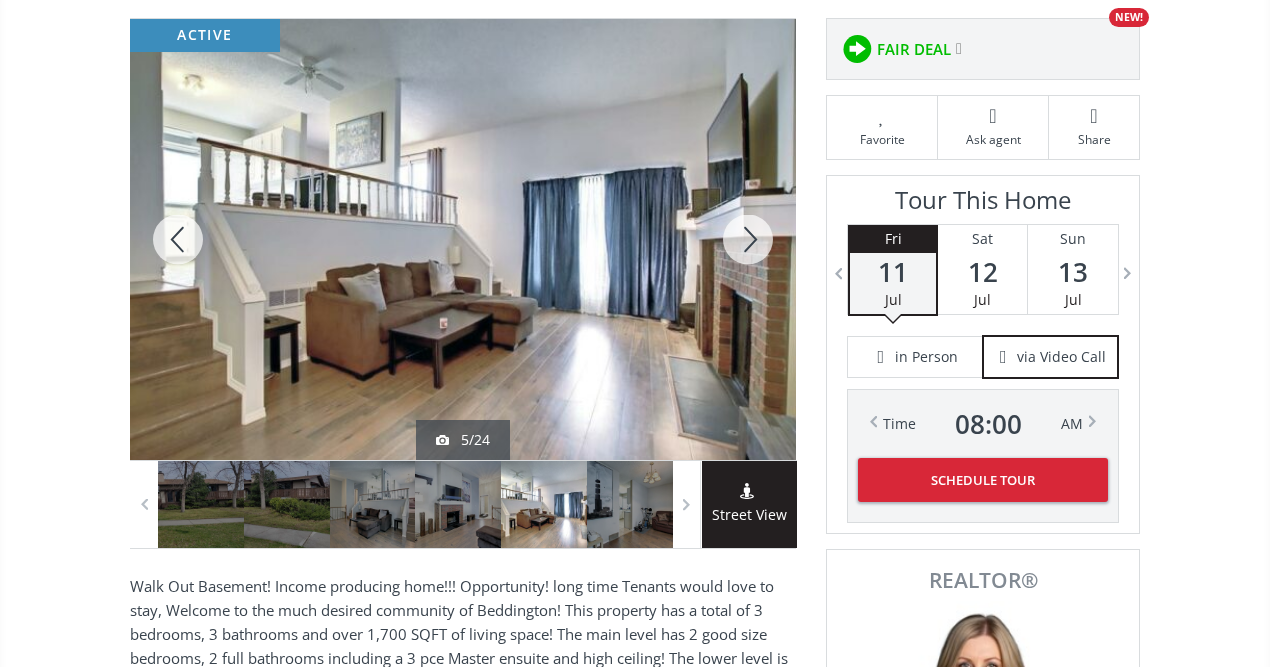 click at bounding box center [748, 239] 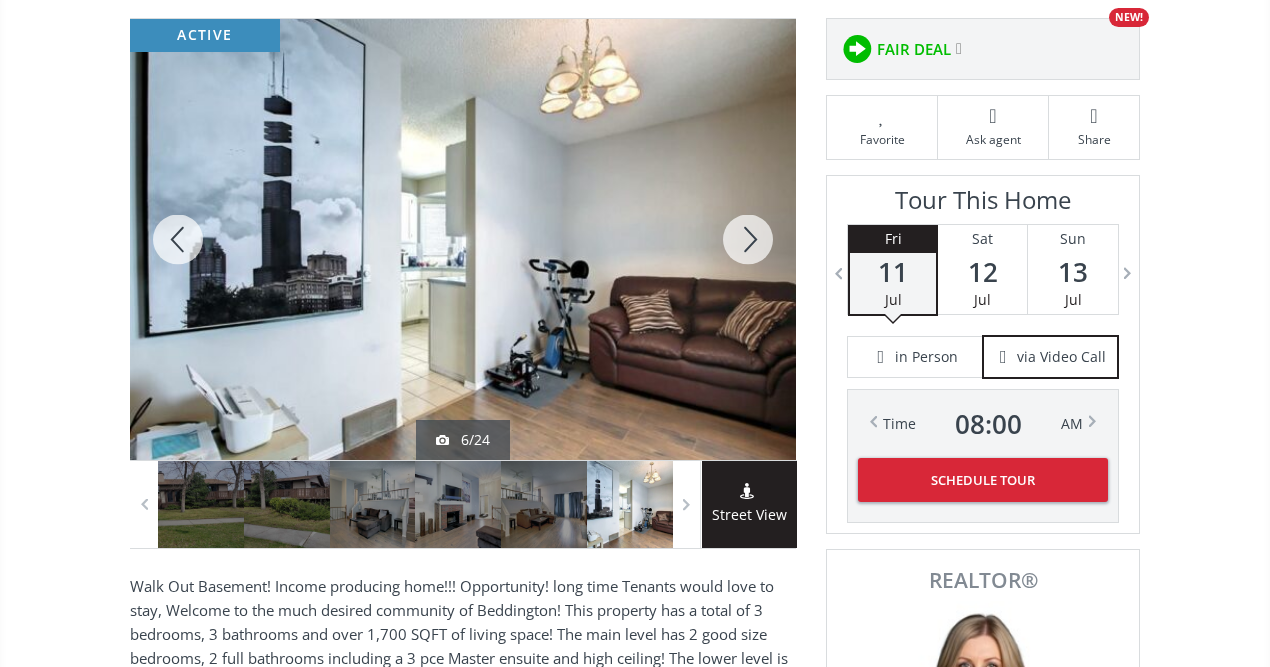 click at bounding box center (748, 239) 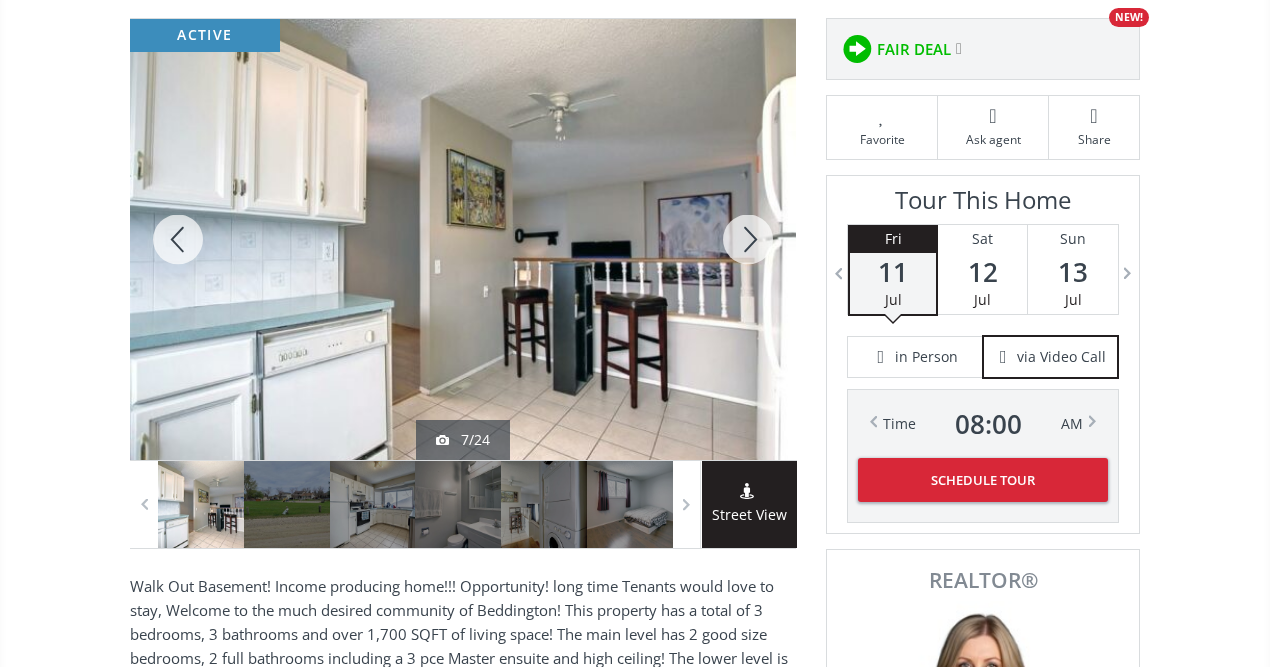 click at bounding box center [748, 239] 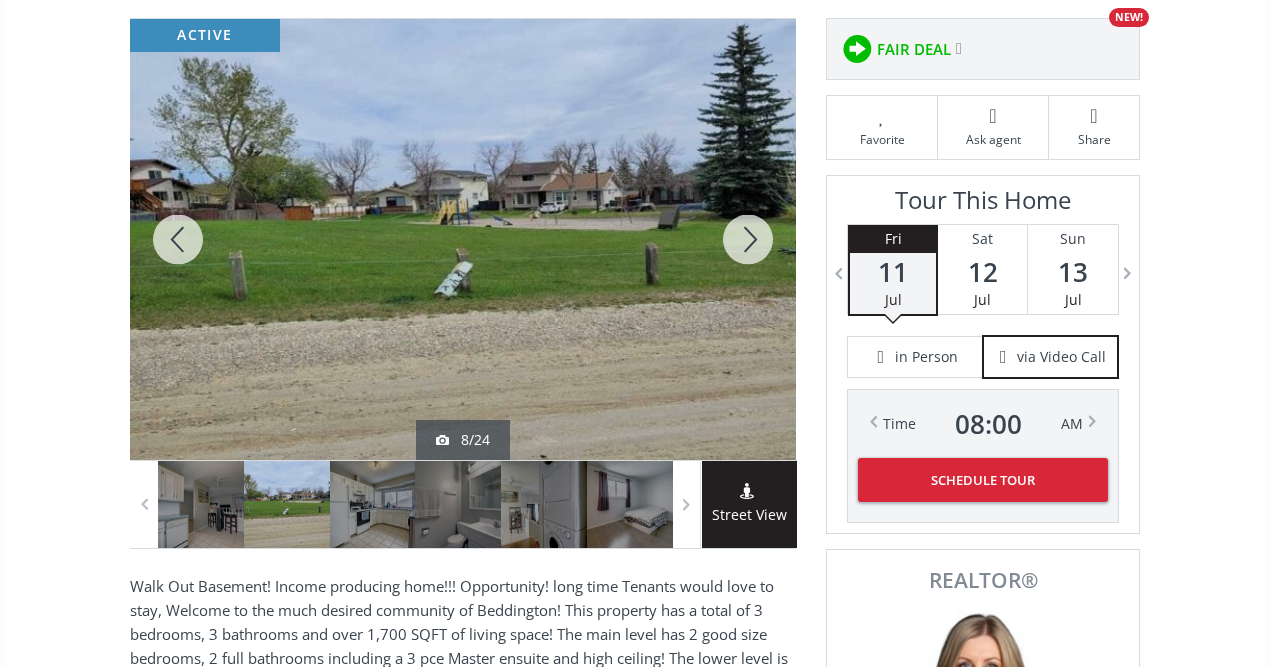 click at bounding box center (748, 239) 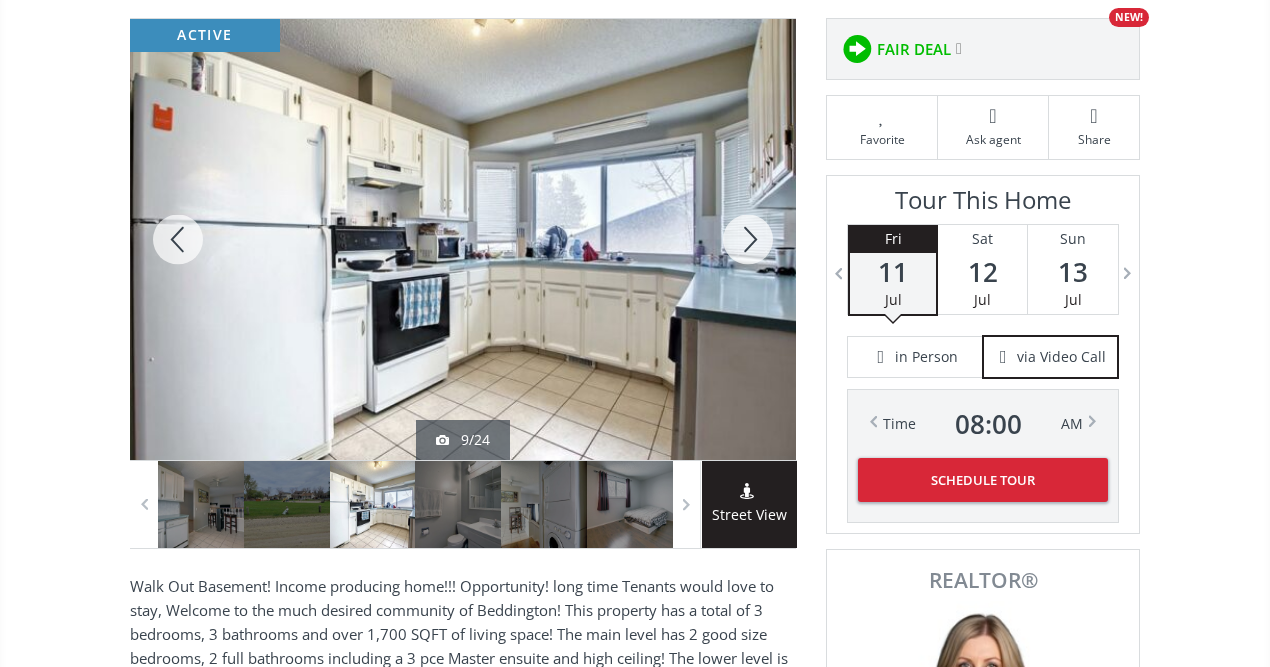 click at bounding box center (748, 239) 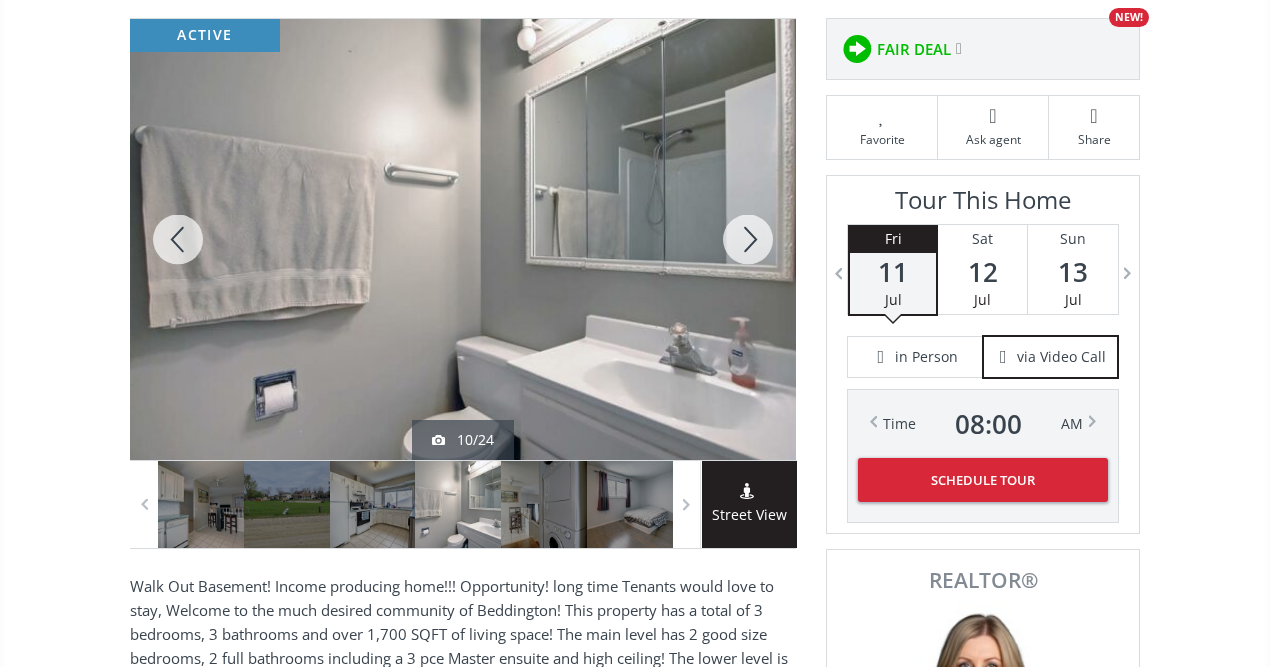 click at bounding box center [748, 239] 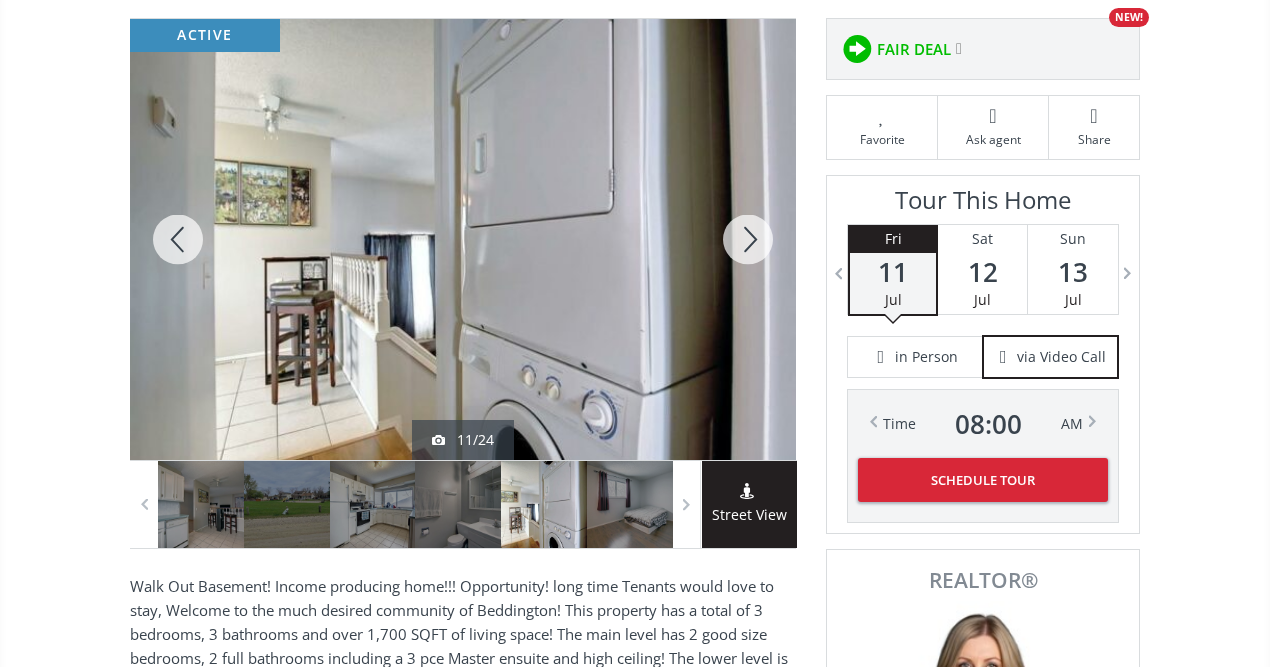 click at bounding box center (748, 239) 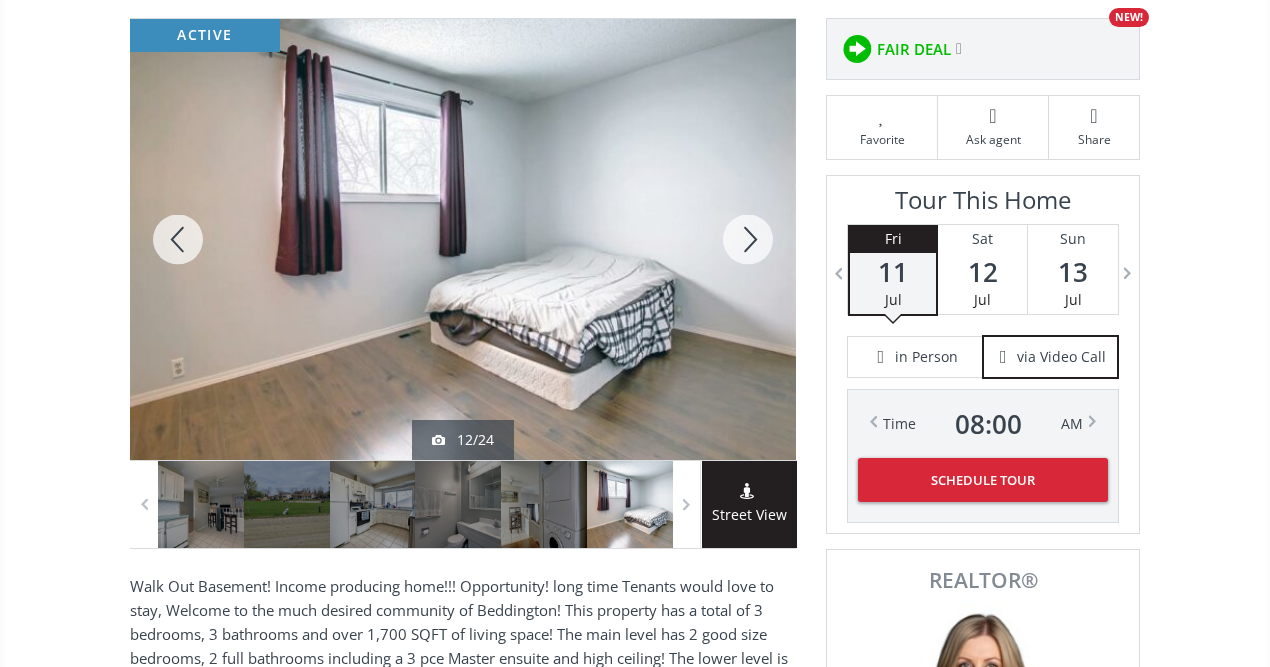click at bounding box center (748, 239) 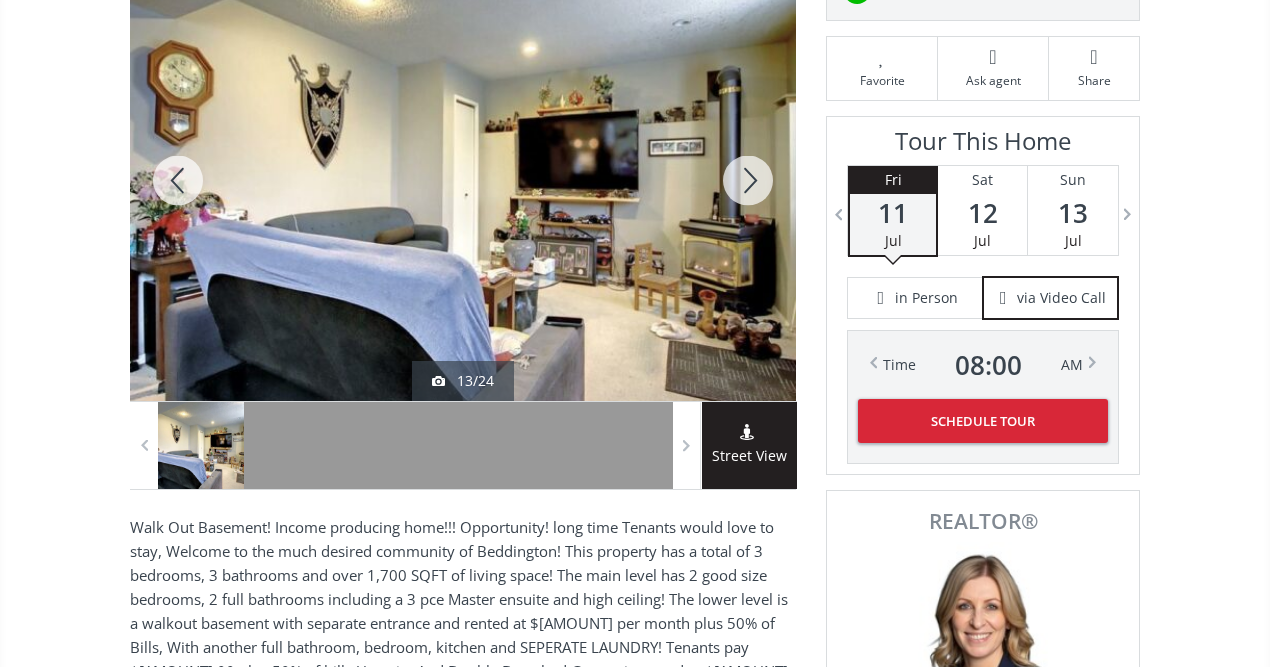 scroll, scrollTop: 280, scrollLeft: 0, axis: vertical 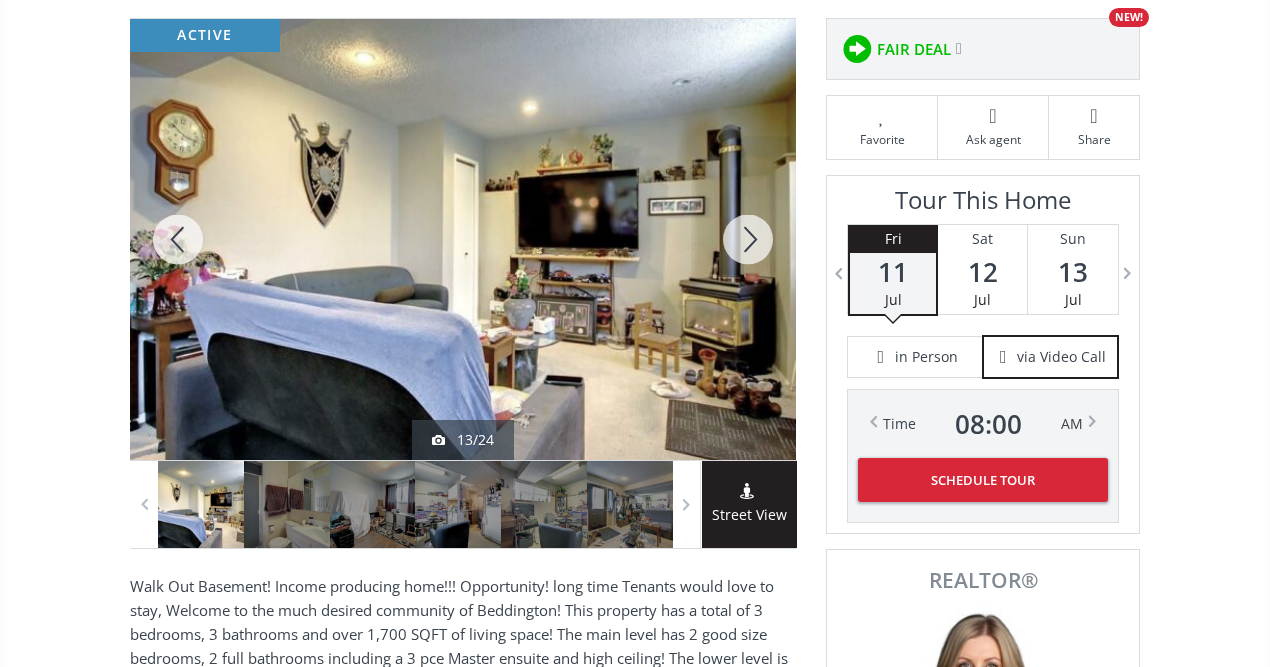 click at bounding box center [748, 239] 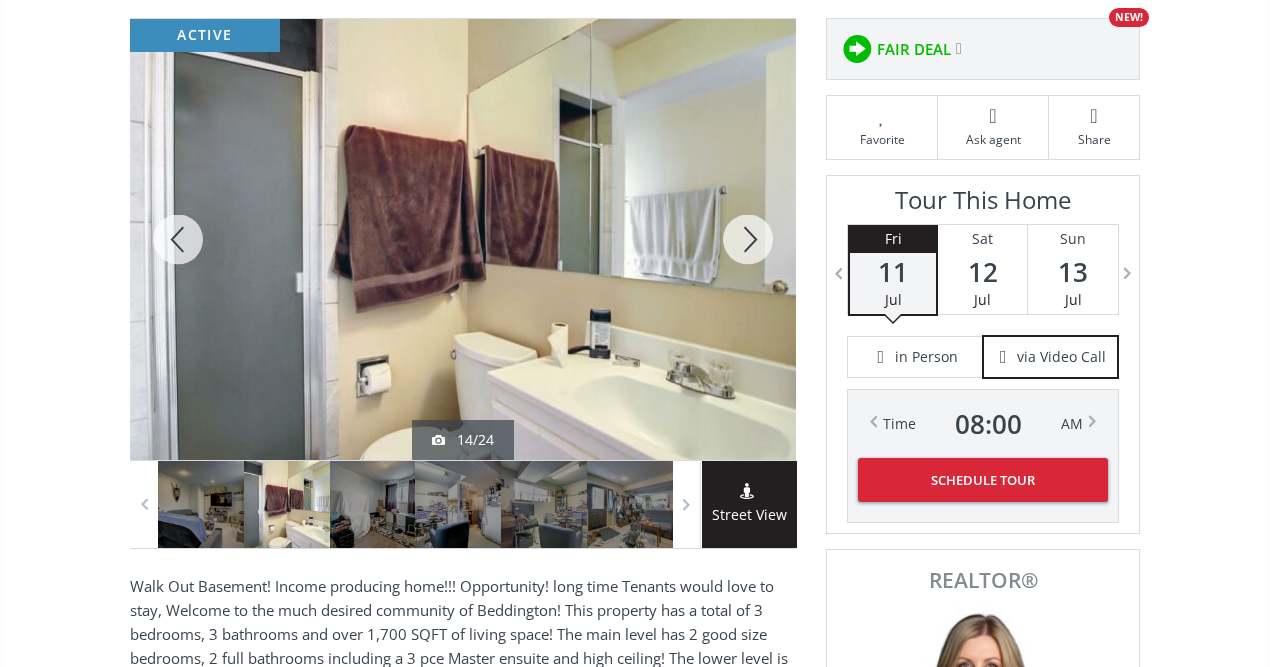 click at bounding box center (748, 239) 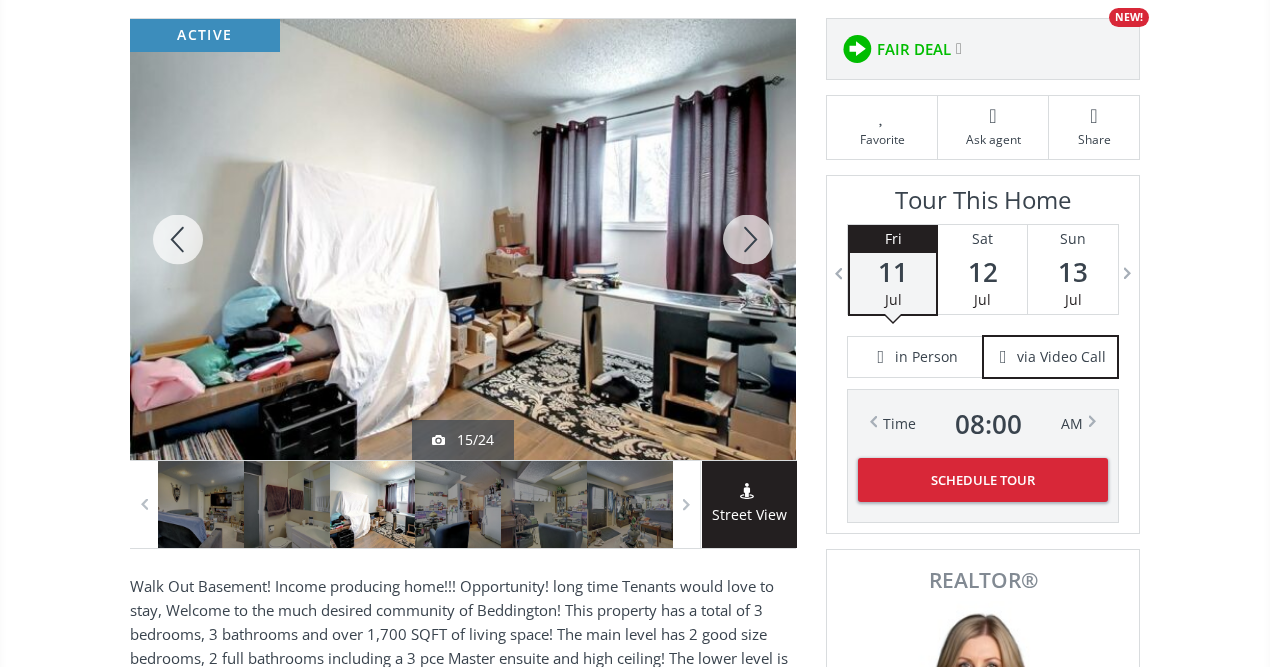 click at bounding box center [748, 239] 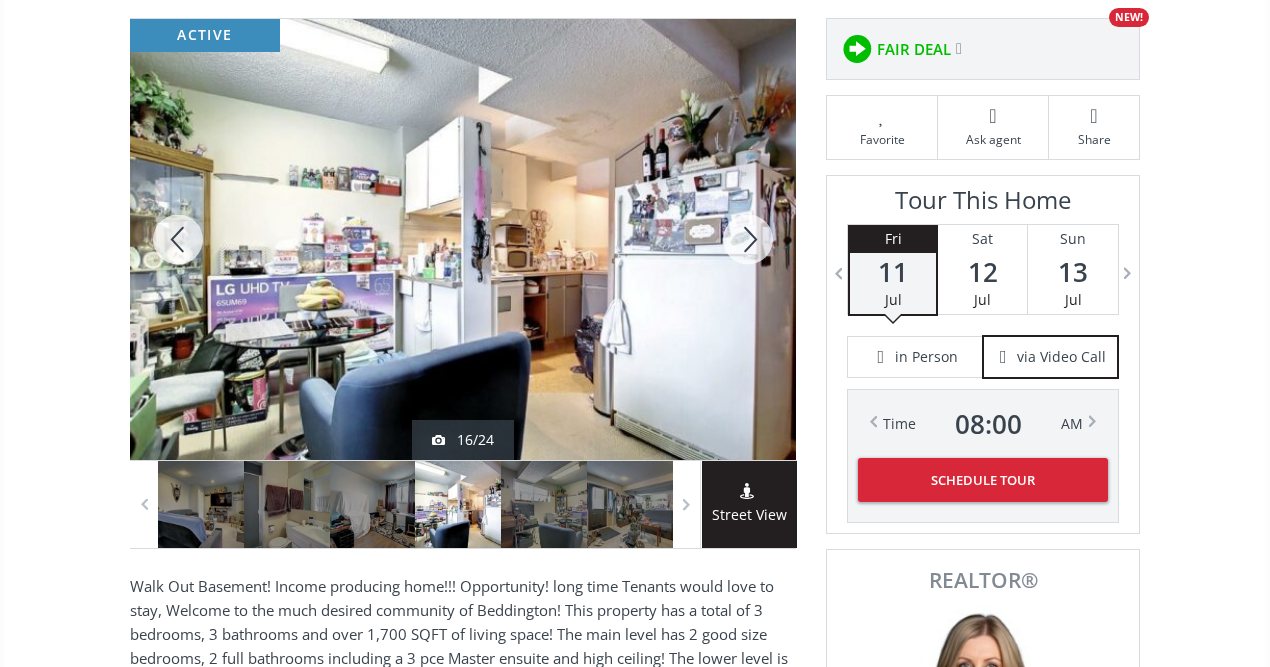 click at bounding box center [748, 239] 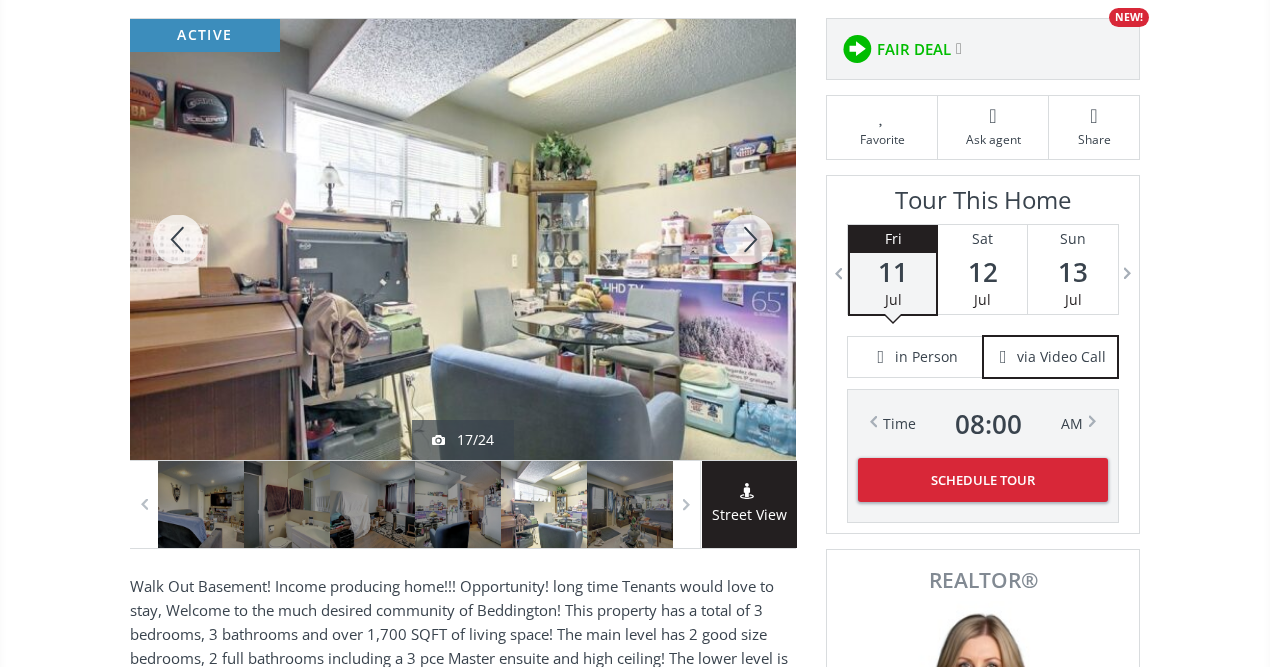 click at bounding box center [748, 239] 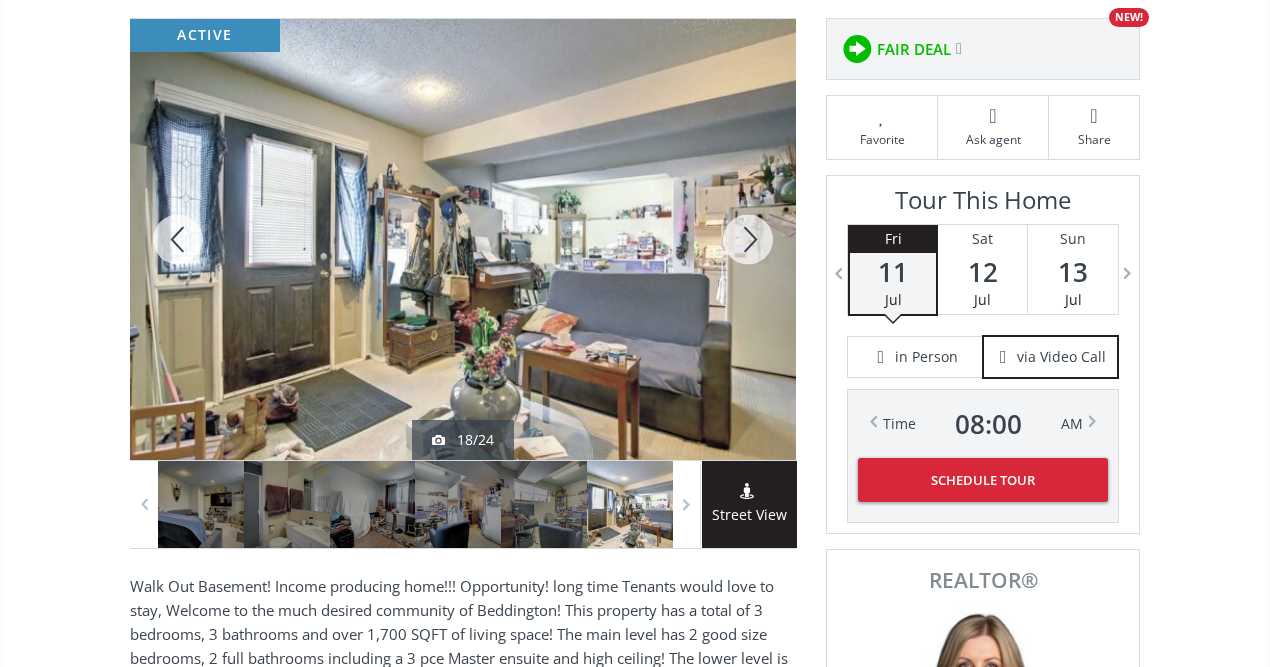 click at bounding box center [748, 239] 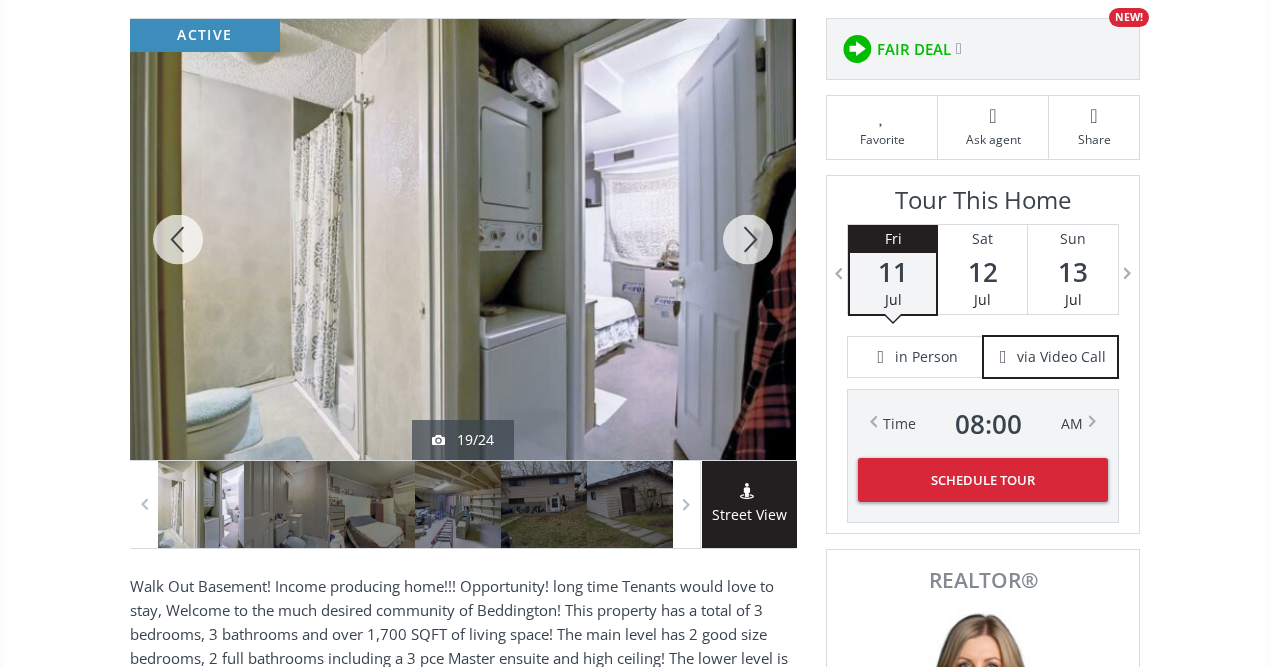 click at bounding box center [748, 239] 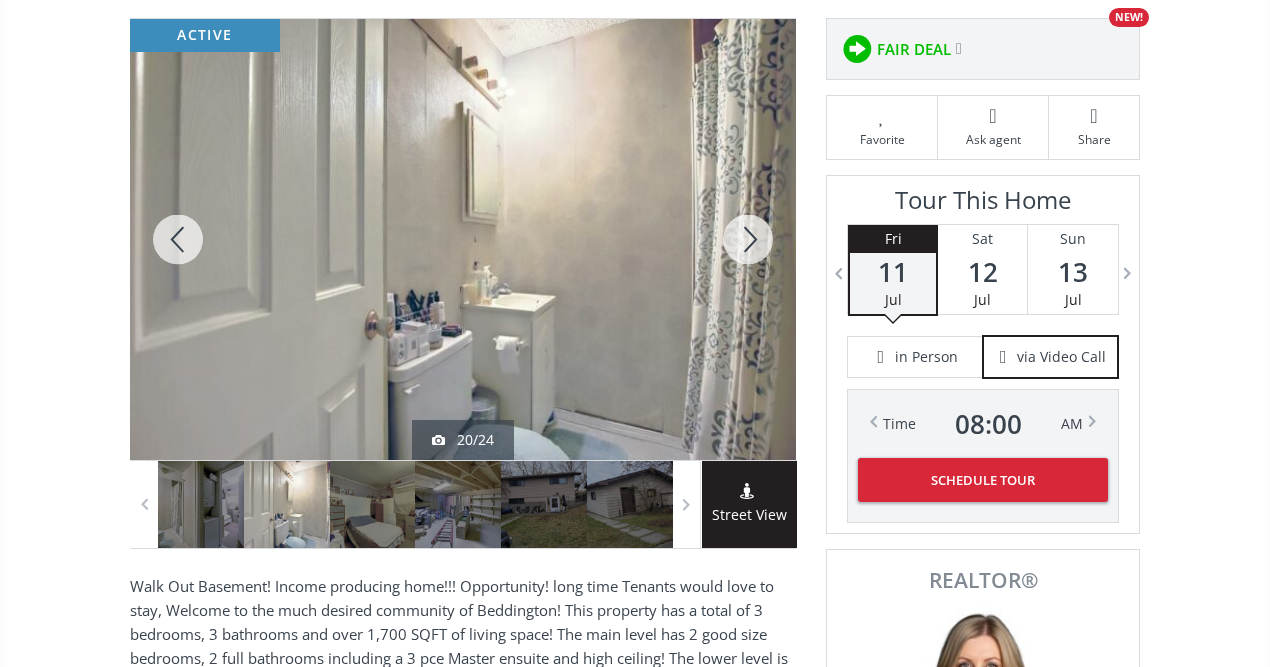 click at bounding box center (748, 239) 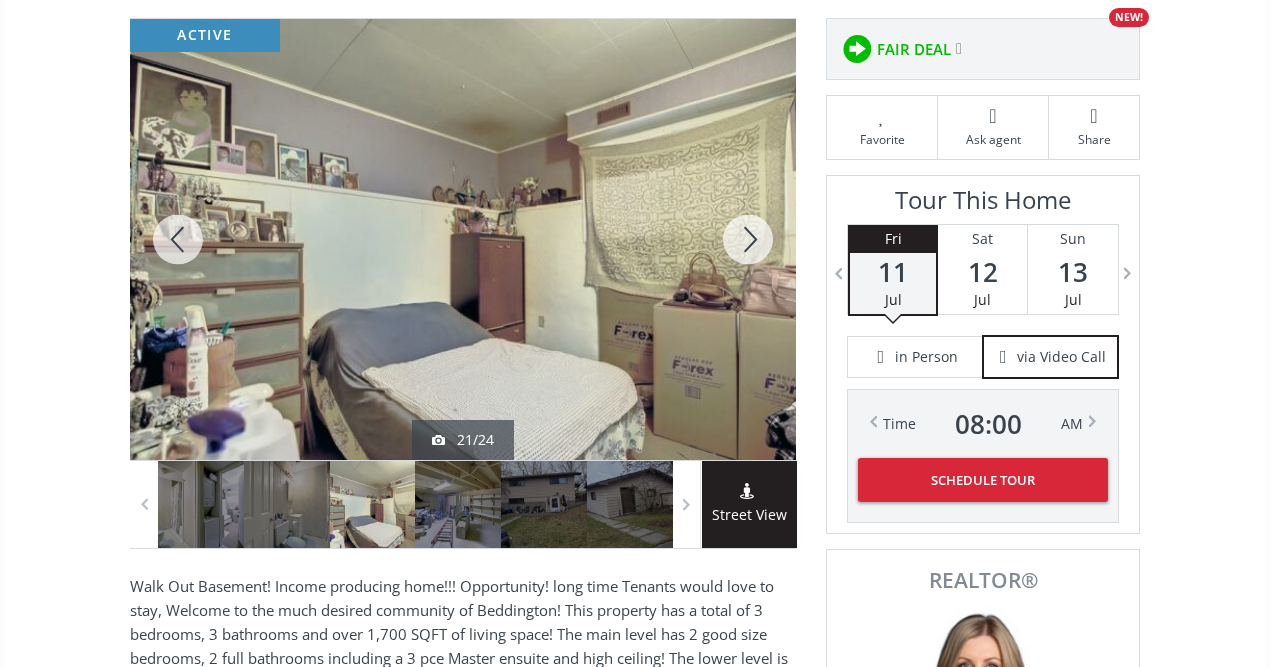 click at bounding box center (748, 239) 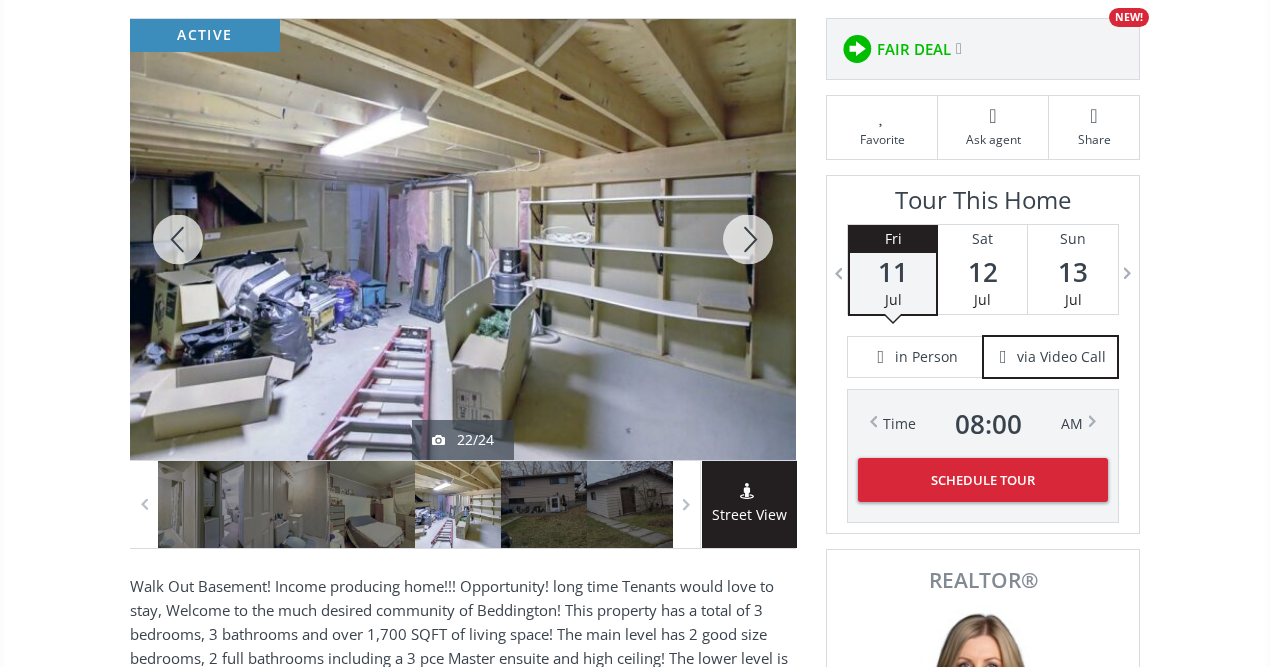 click at bounding box center [748, 239] 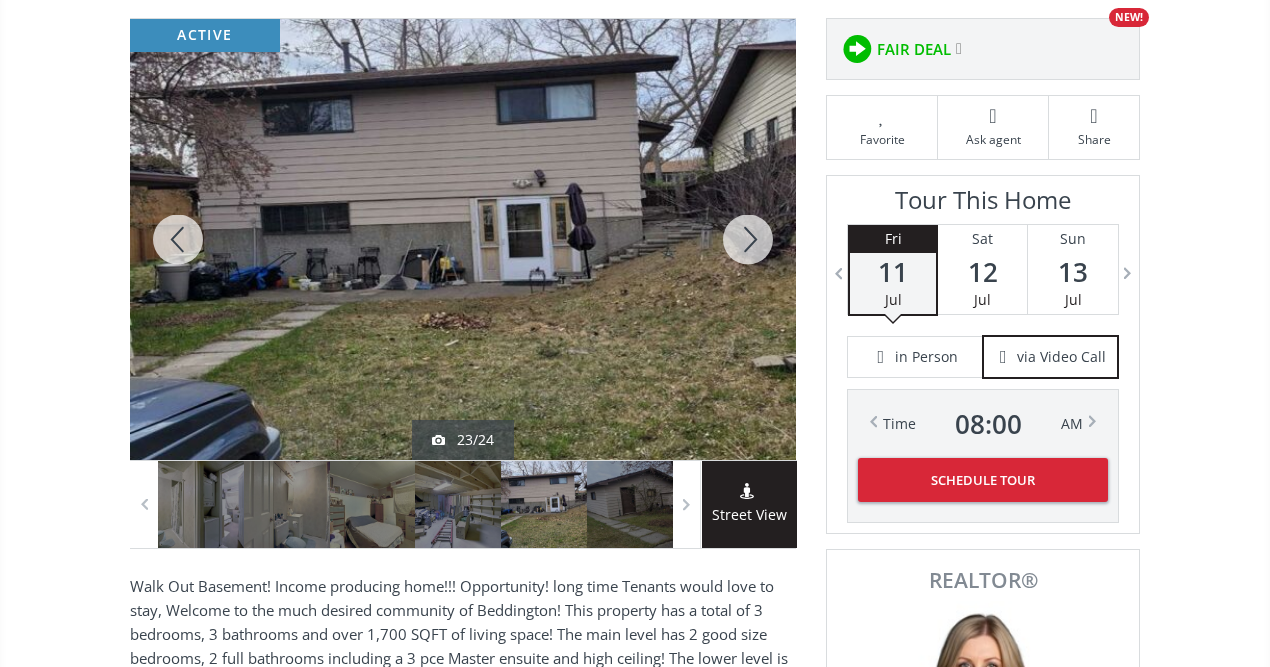 click at bounding box center [748, 239] 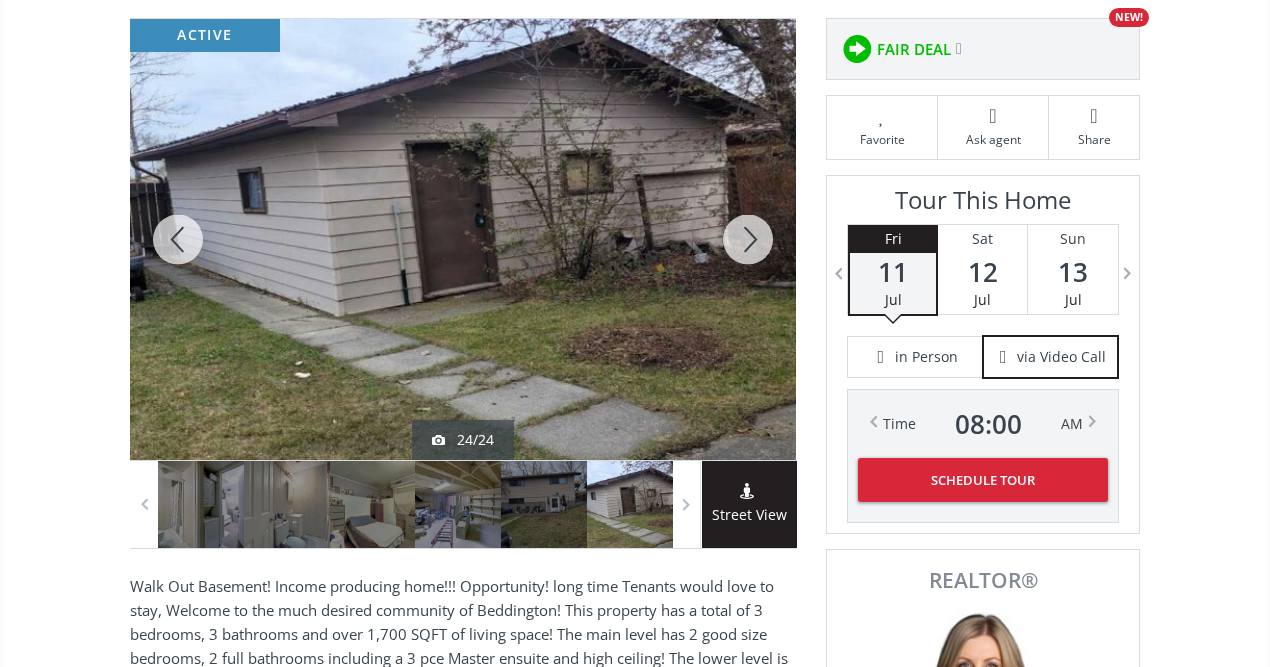 click at bounding box center [748, 239] 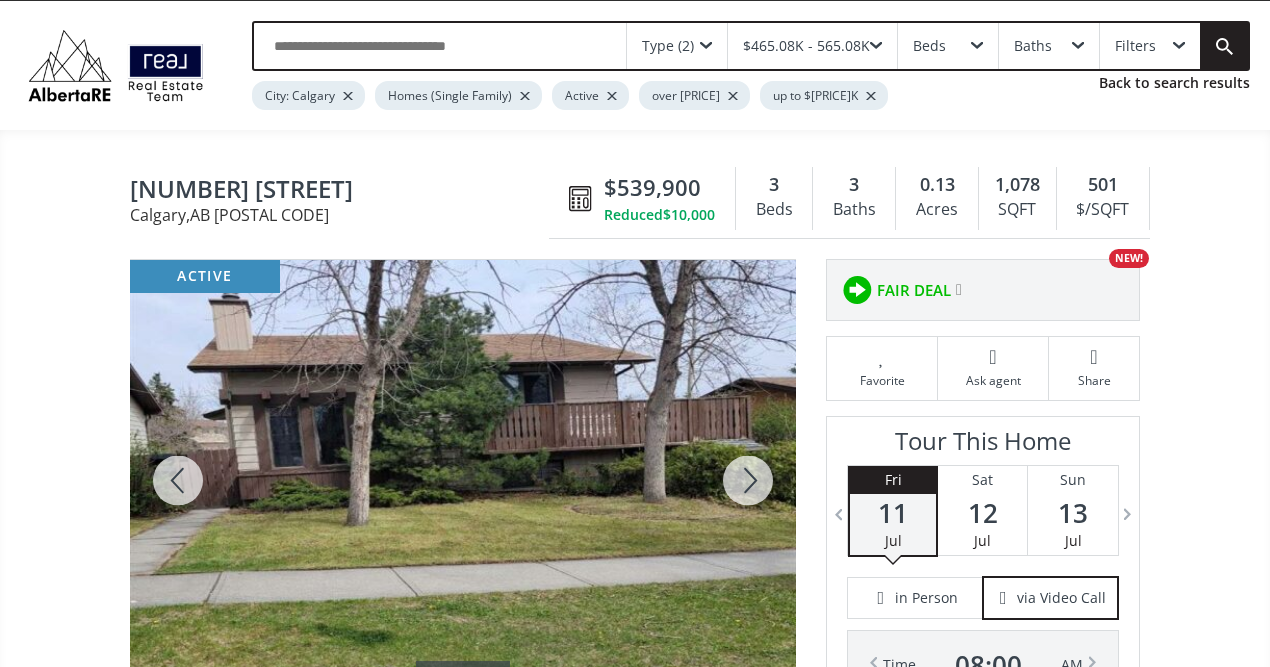 scroll, scrollTop: 0, scrollLeft: 0, axis: both 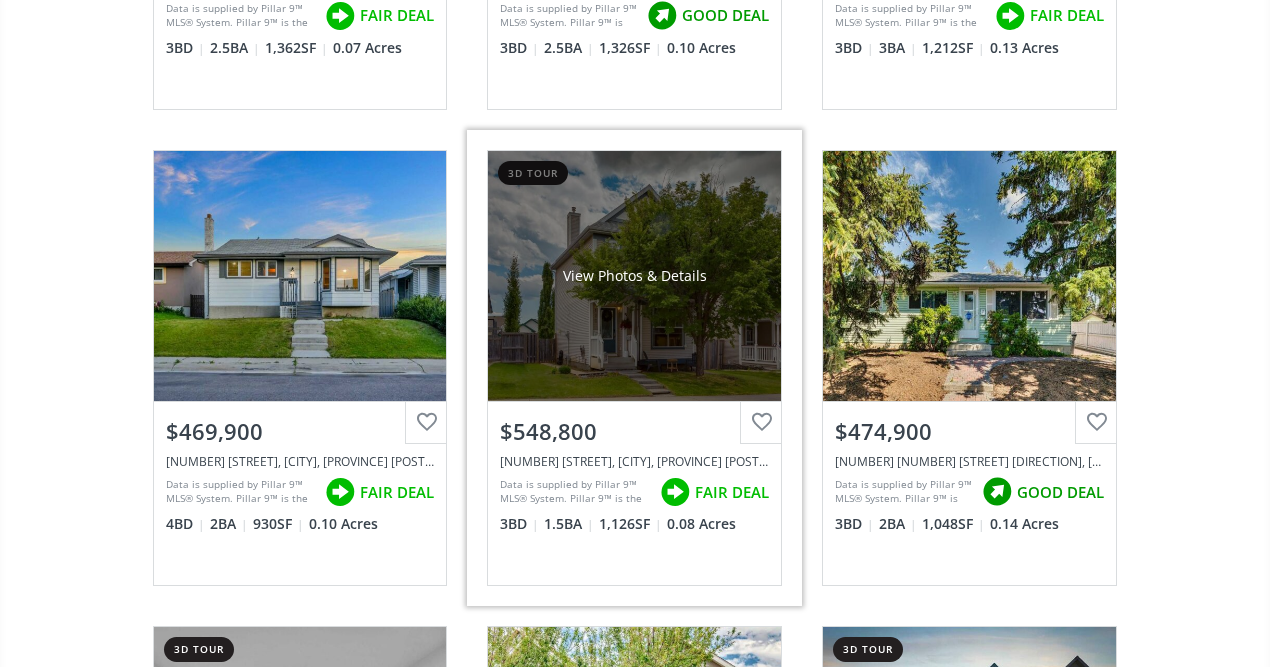 click on "View Photos & Details" at bounding box center [634, 276] 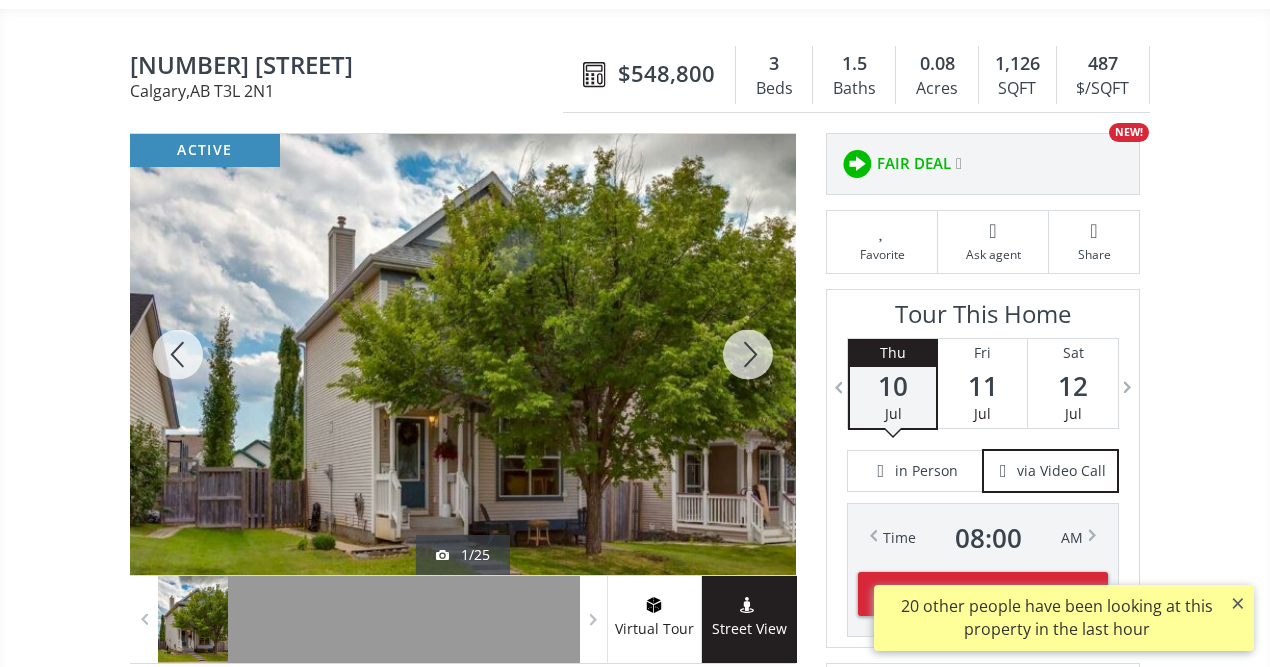scroll, scrollTop: 240, scrollLeft: 0, axis: vertical 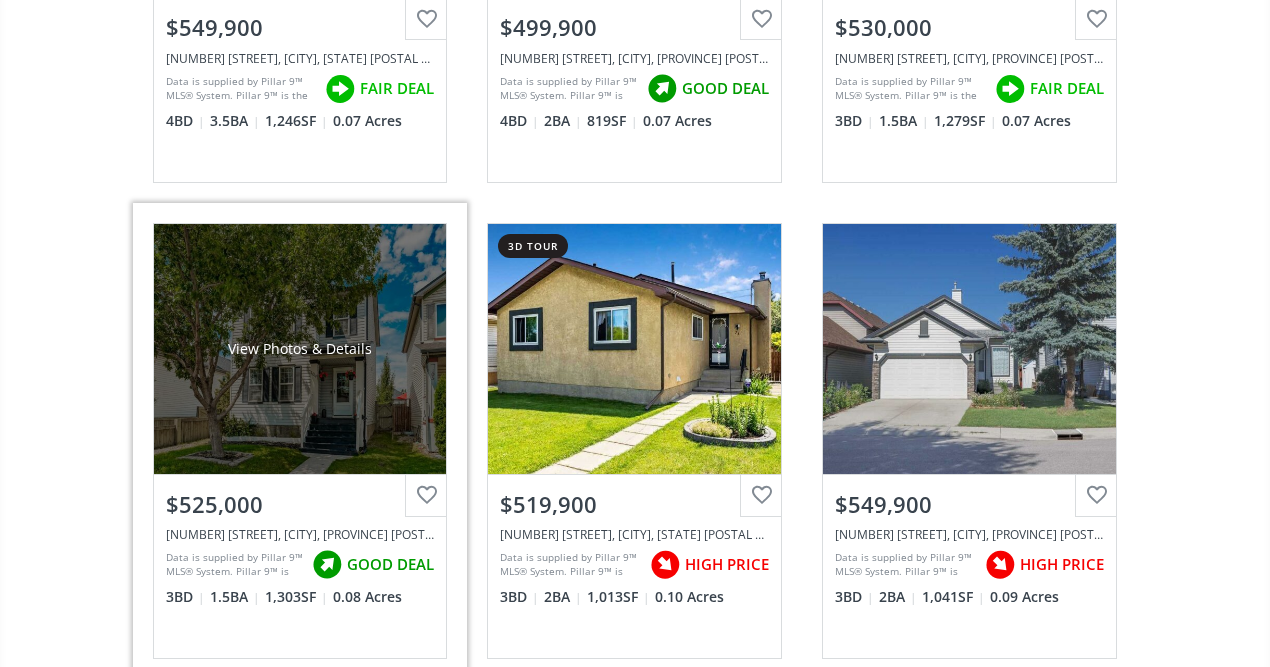 click on "View Photos & Details" at bounding box center [300, 349] 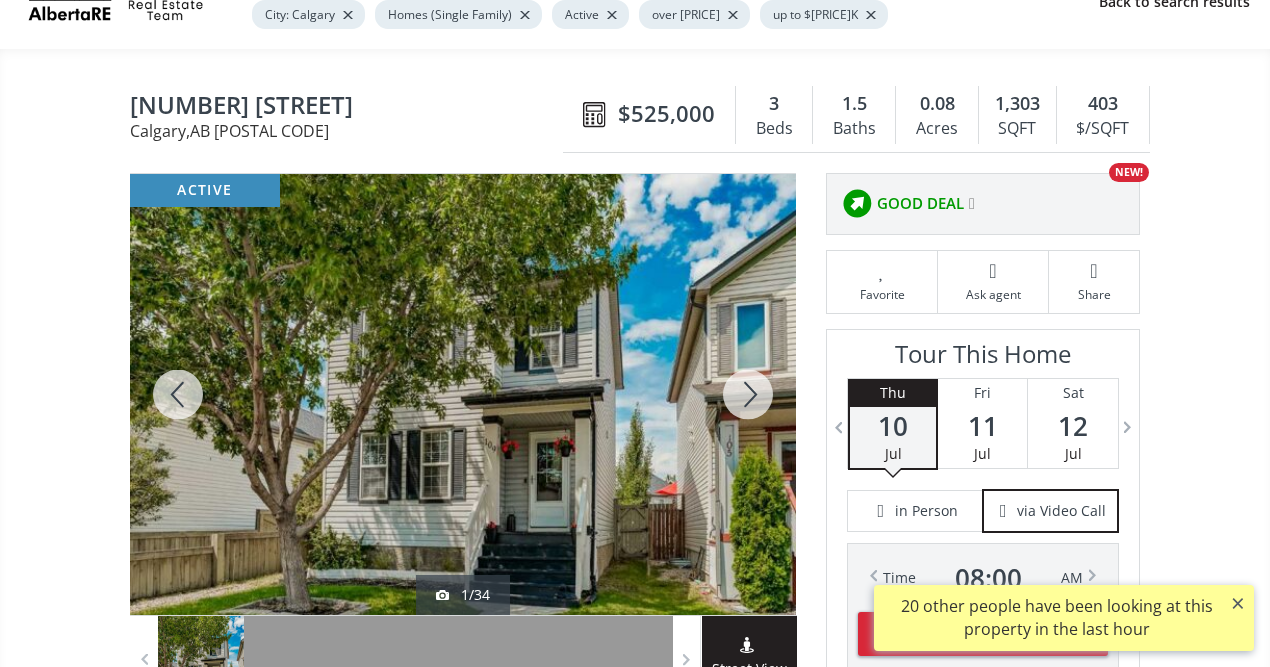 scroll, scrollTop: 200, scrollLeft: 0, axis: vertical 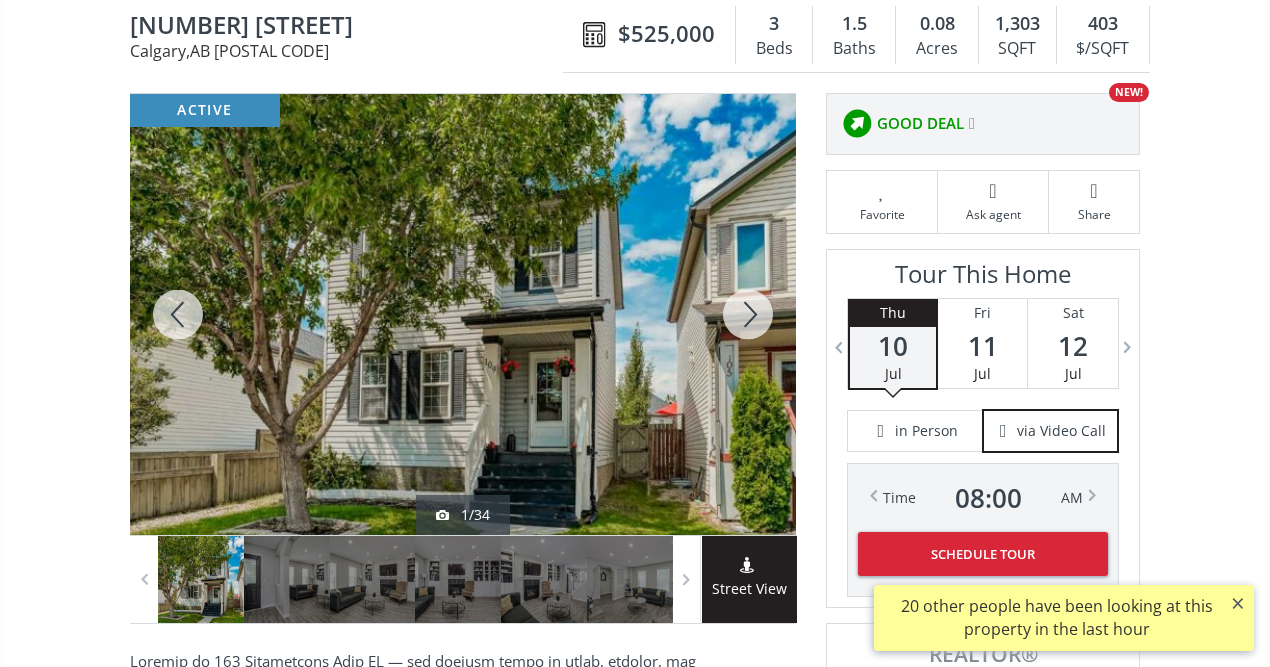 click at bounding box center [748, 314] 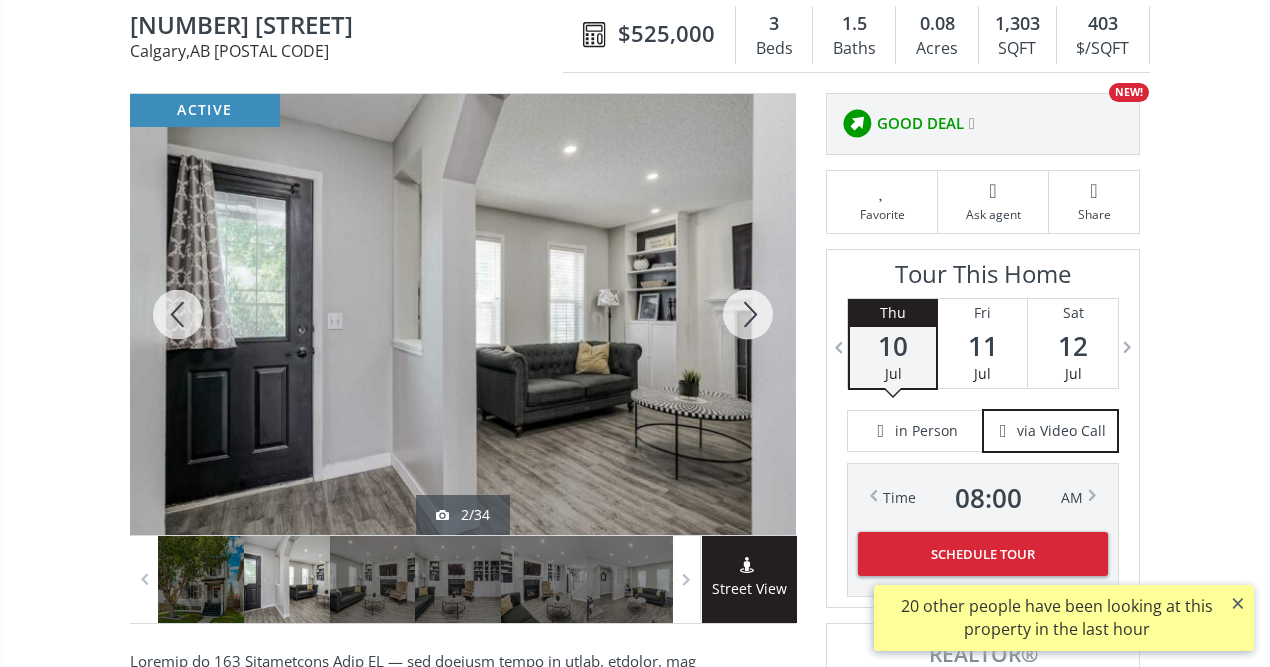 click at bounding box center [748, 314] 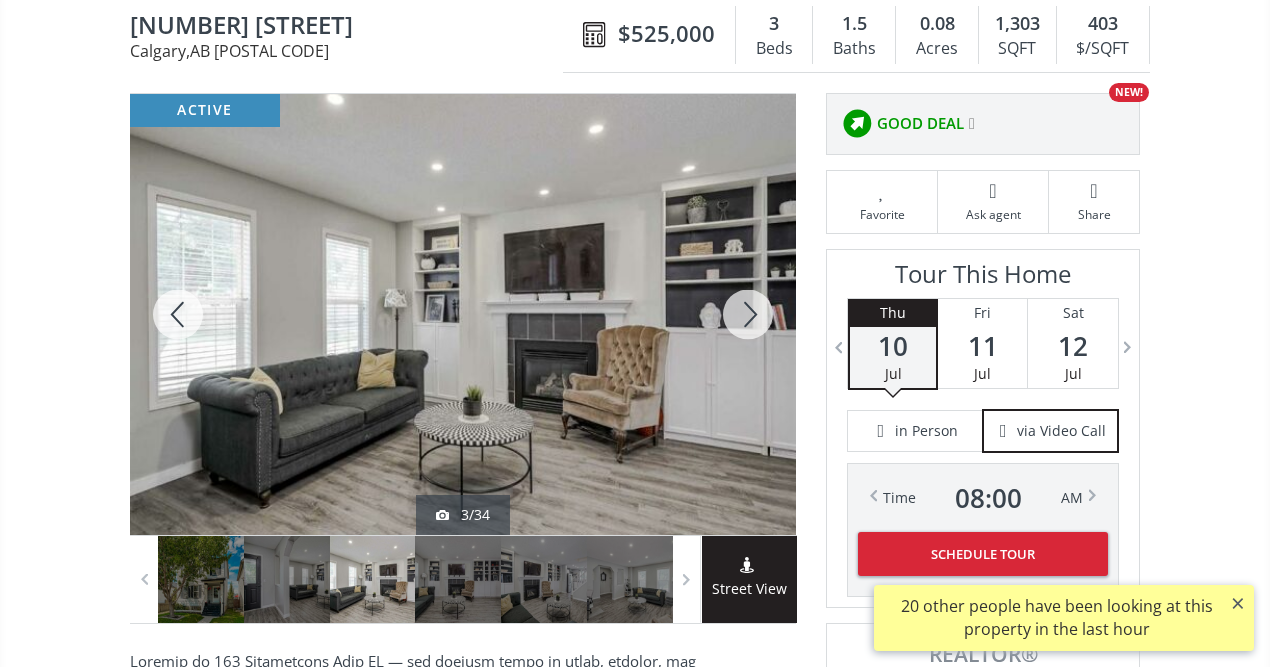 click at bounding box center (748, 314) 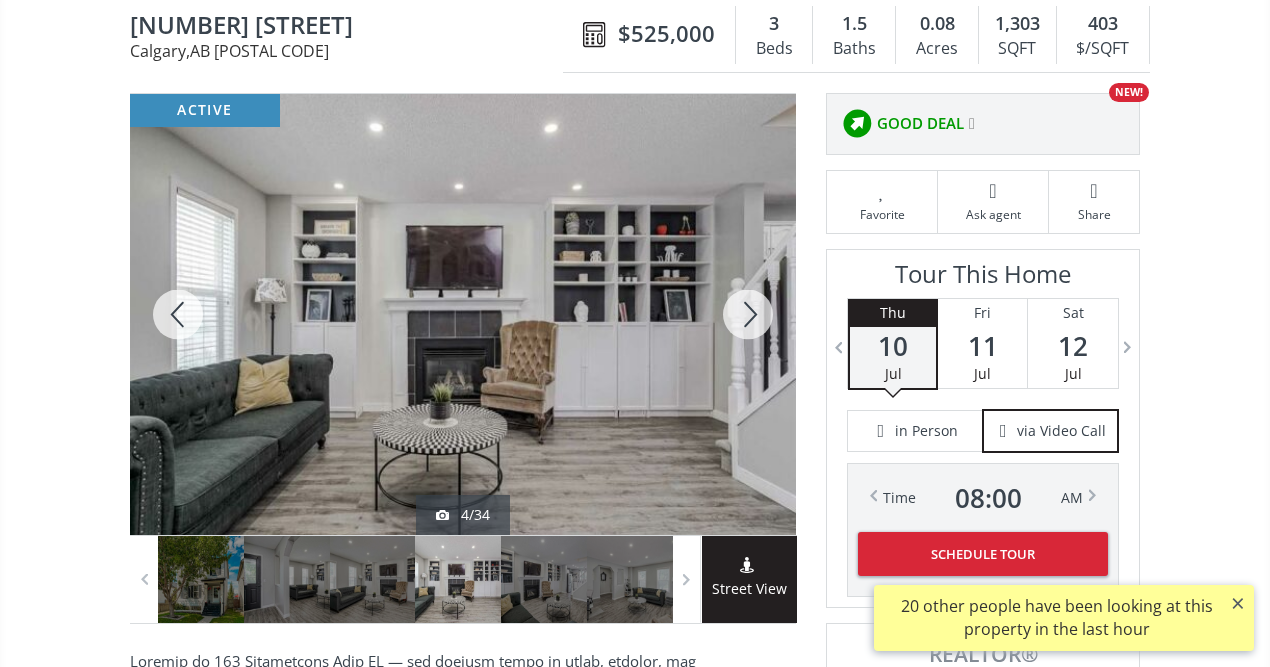 click at bounding box center [748, 314] 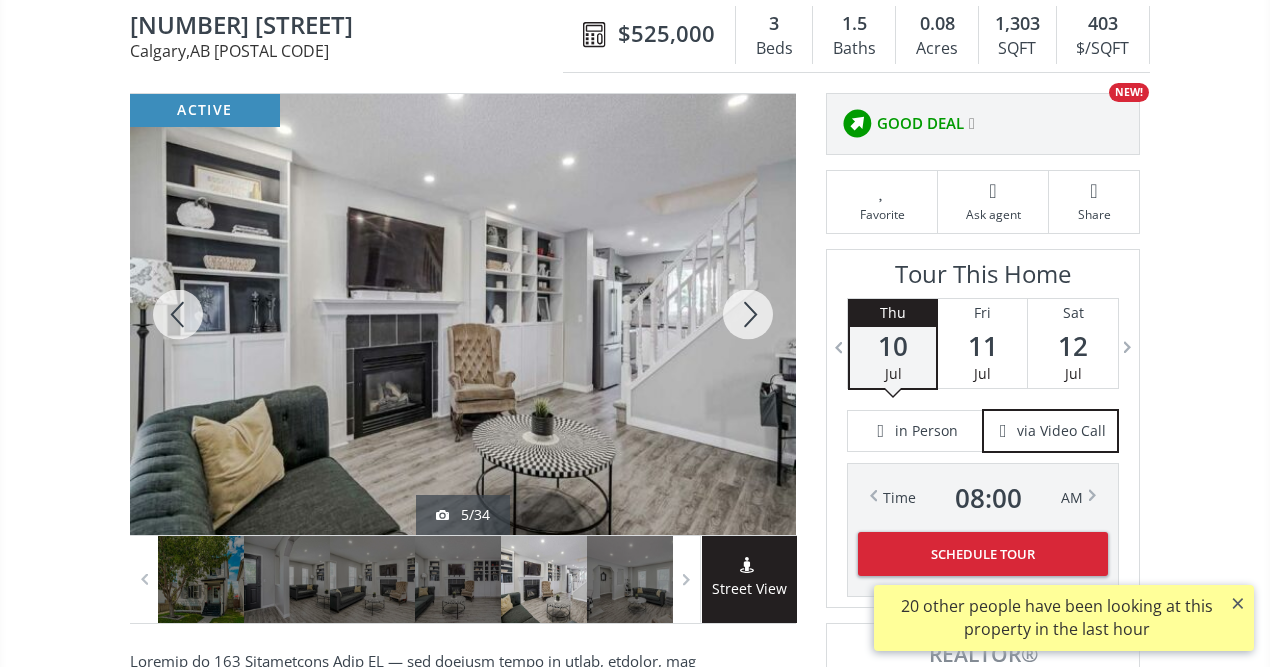 click at bounding box center [748, 314] 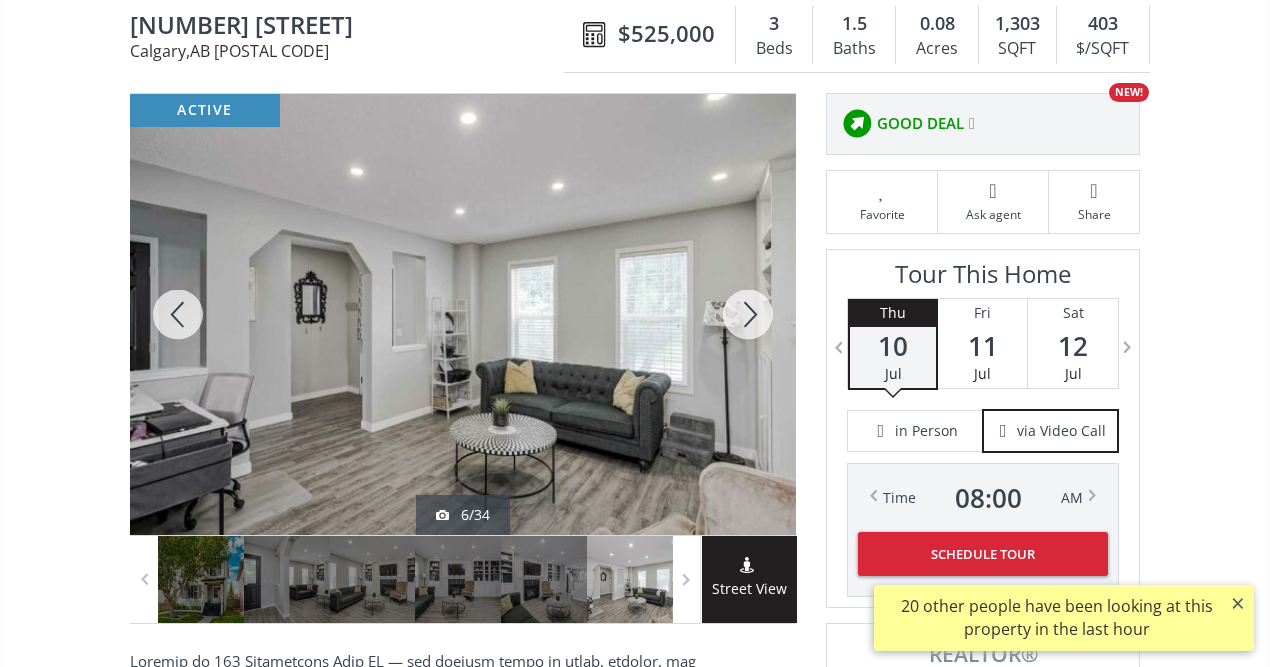 click at bounding box center (748, 314) 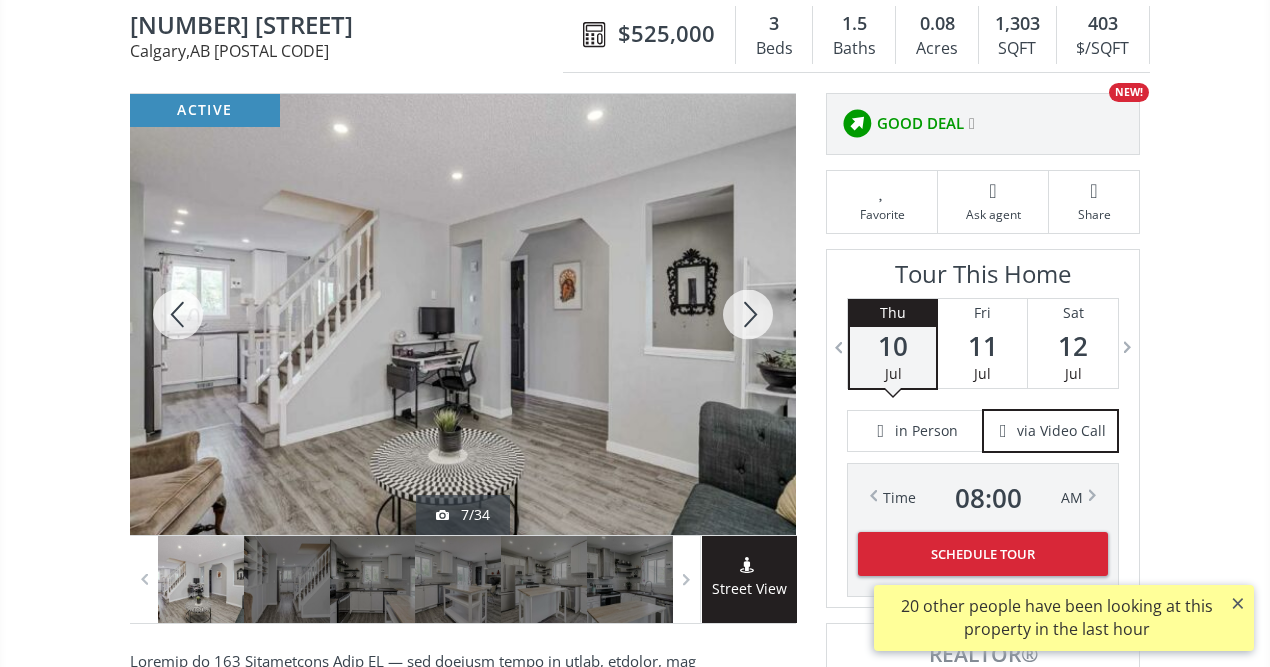 click at bounding box center [748, 314] 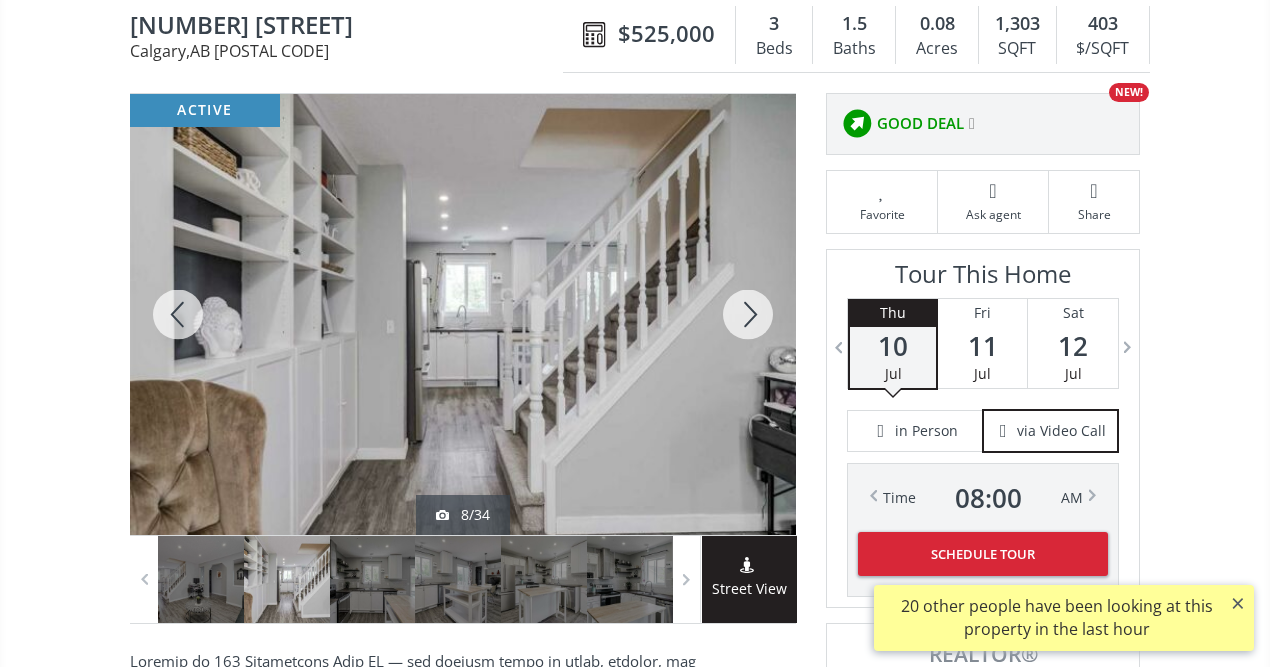 click at bounding box center [748, 314] 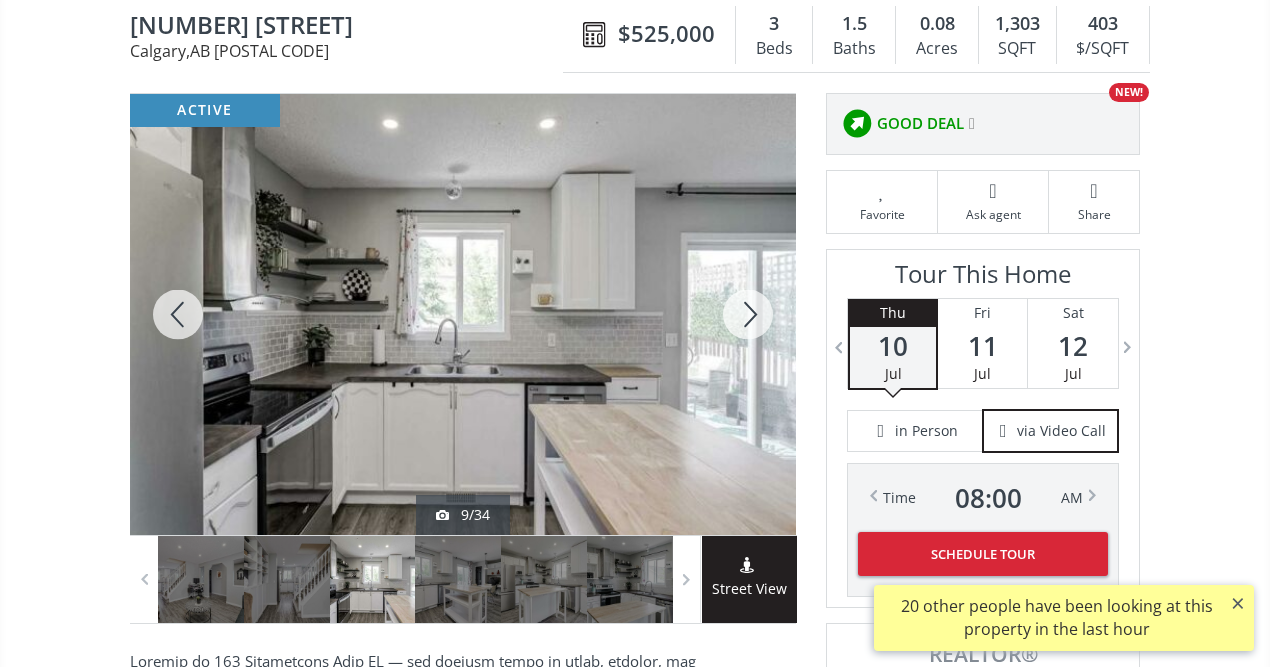 click at bounding box center [748, 314] 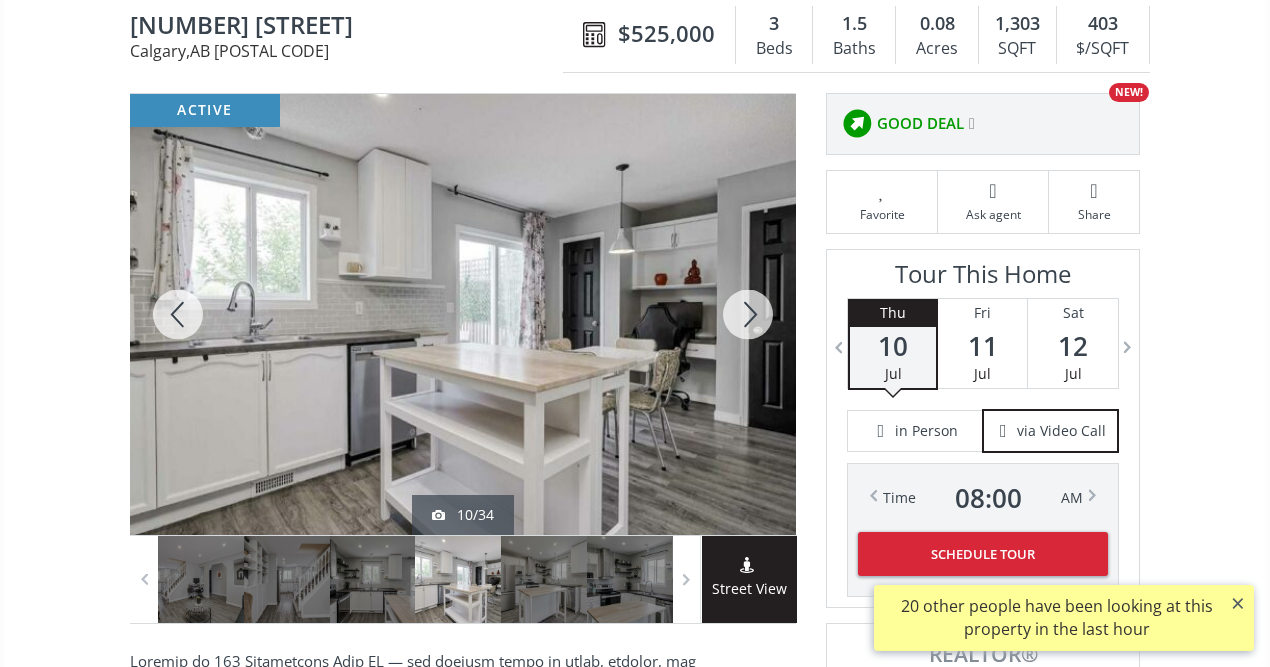 click at bounding box center [748, 314] 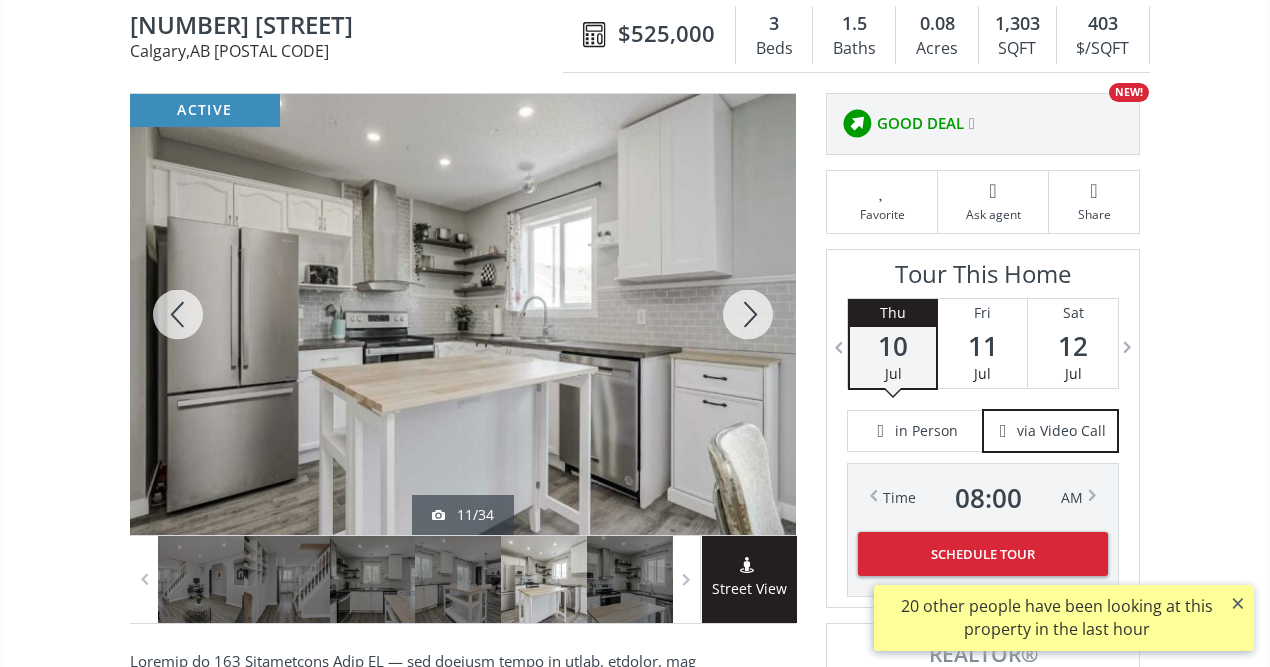 click at bounding box center (748, 314) 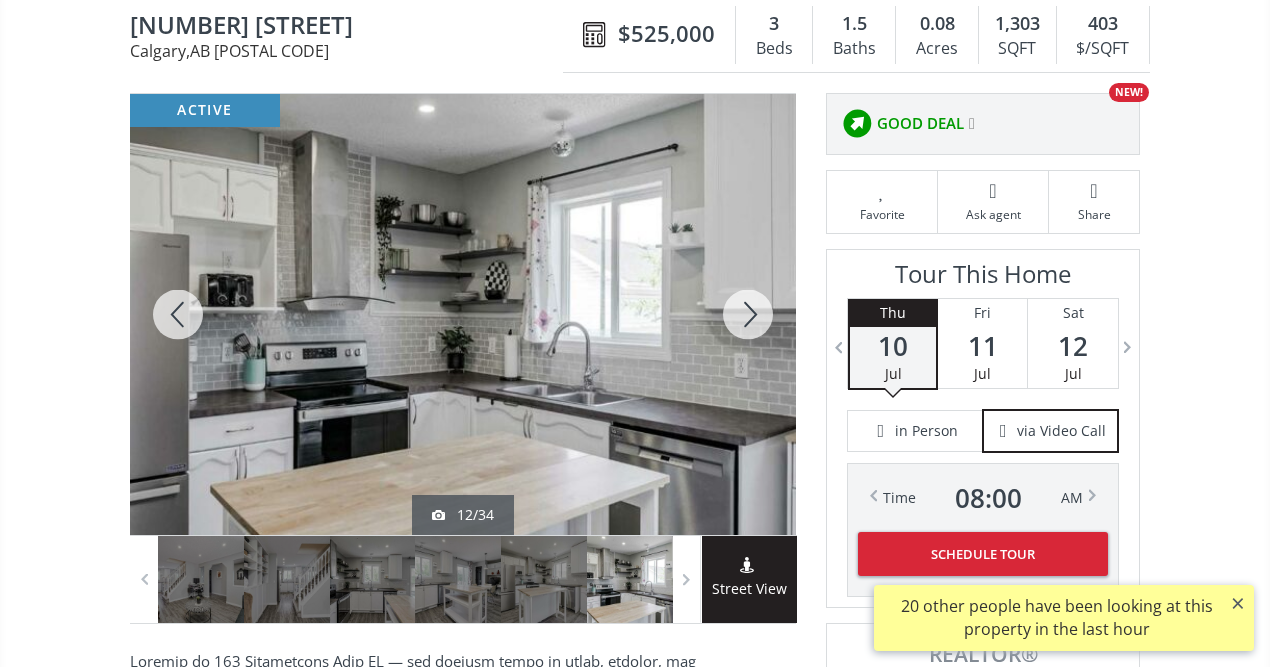 click at bounding box center [748, 314] 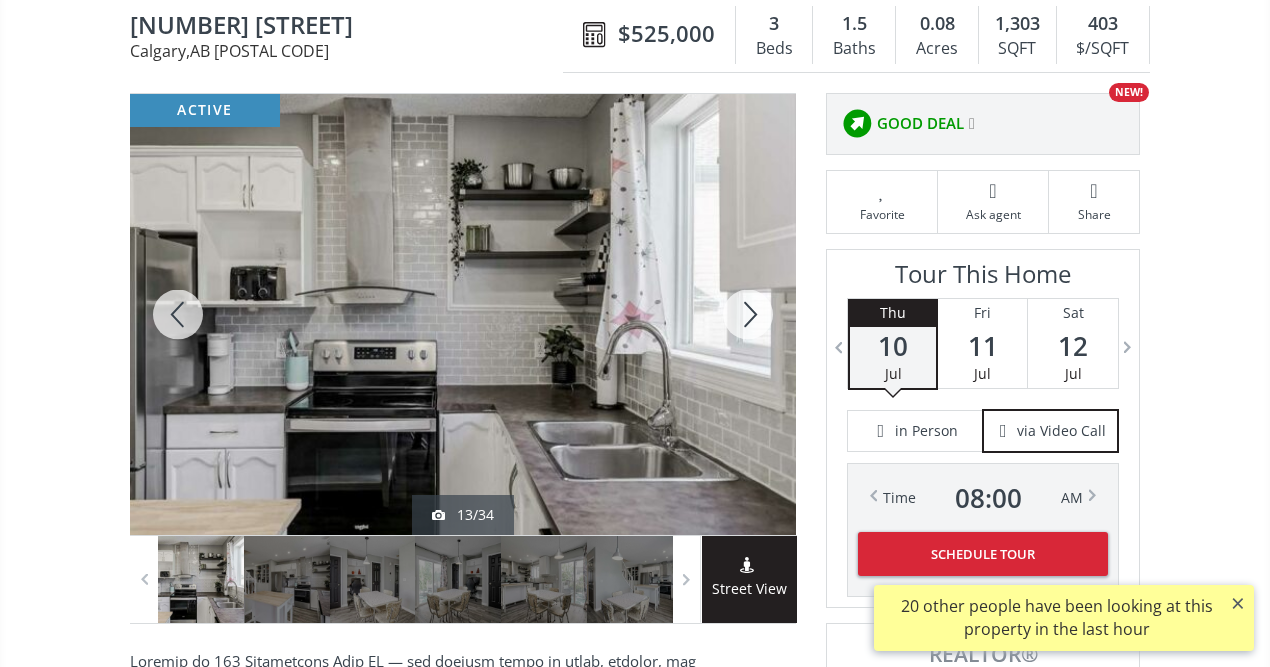 click at bounding box center (748, 314) 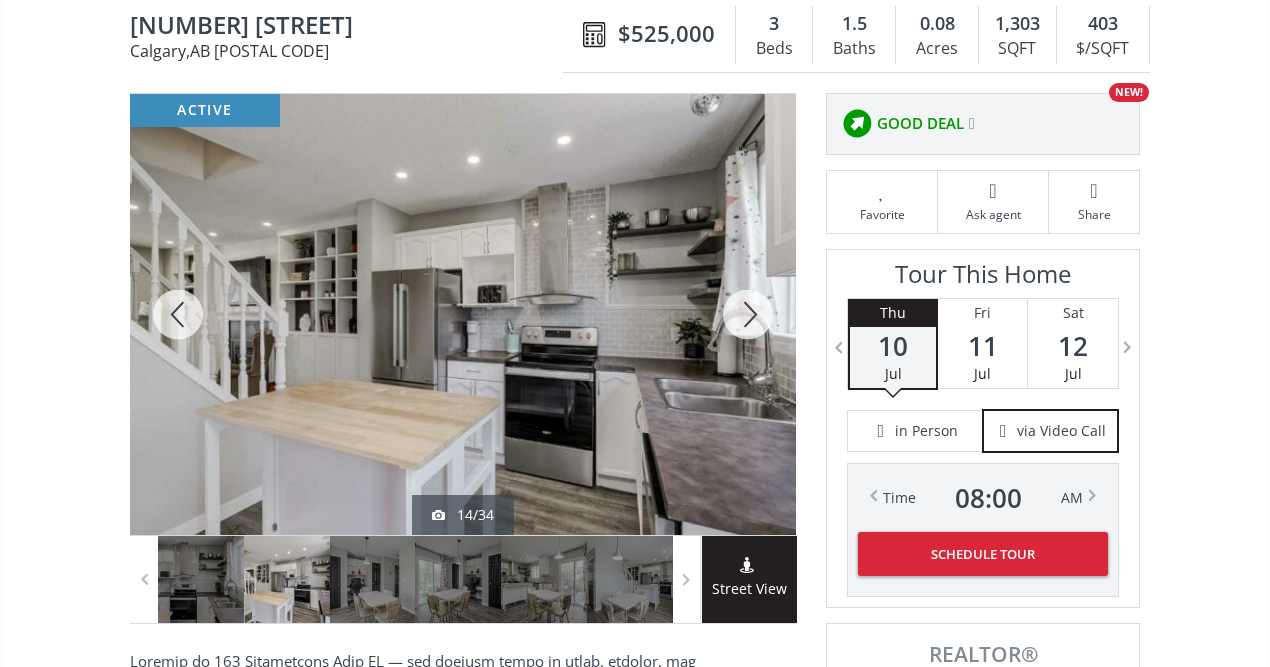 click at bounding box center (748, 314) 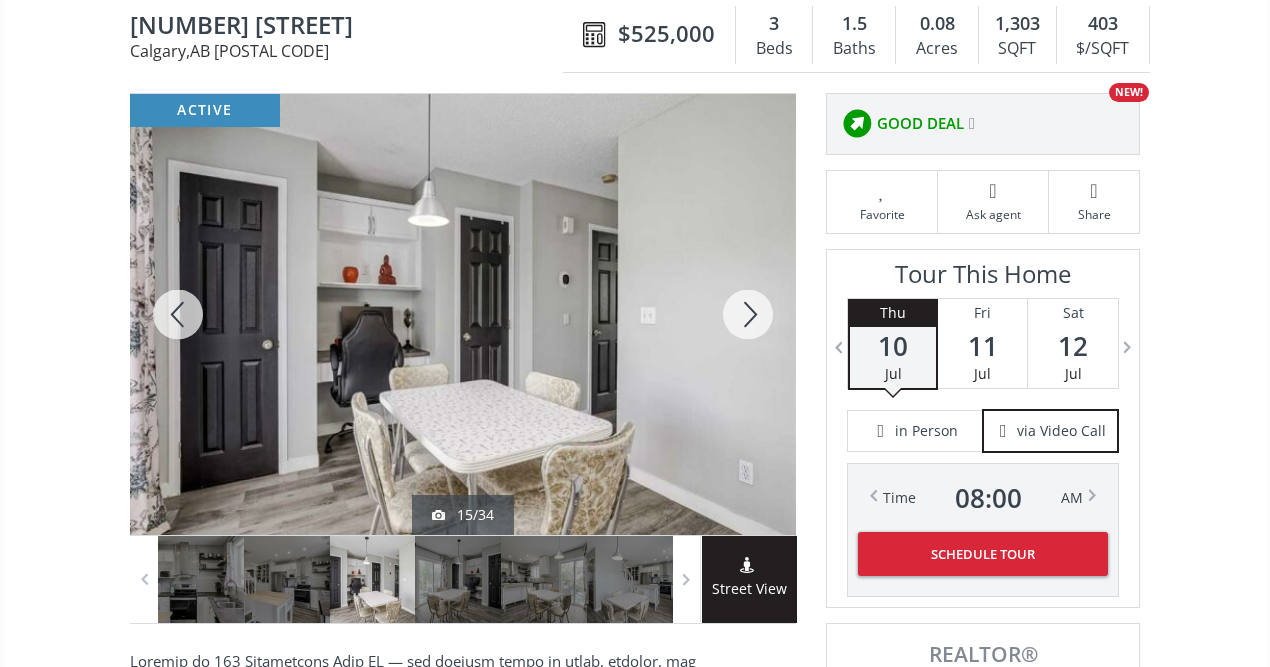 click at bounding box center [748, 314] 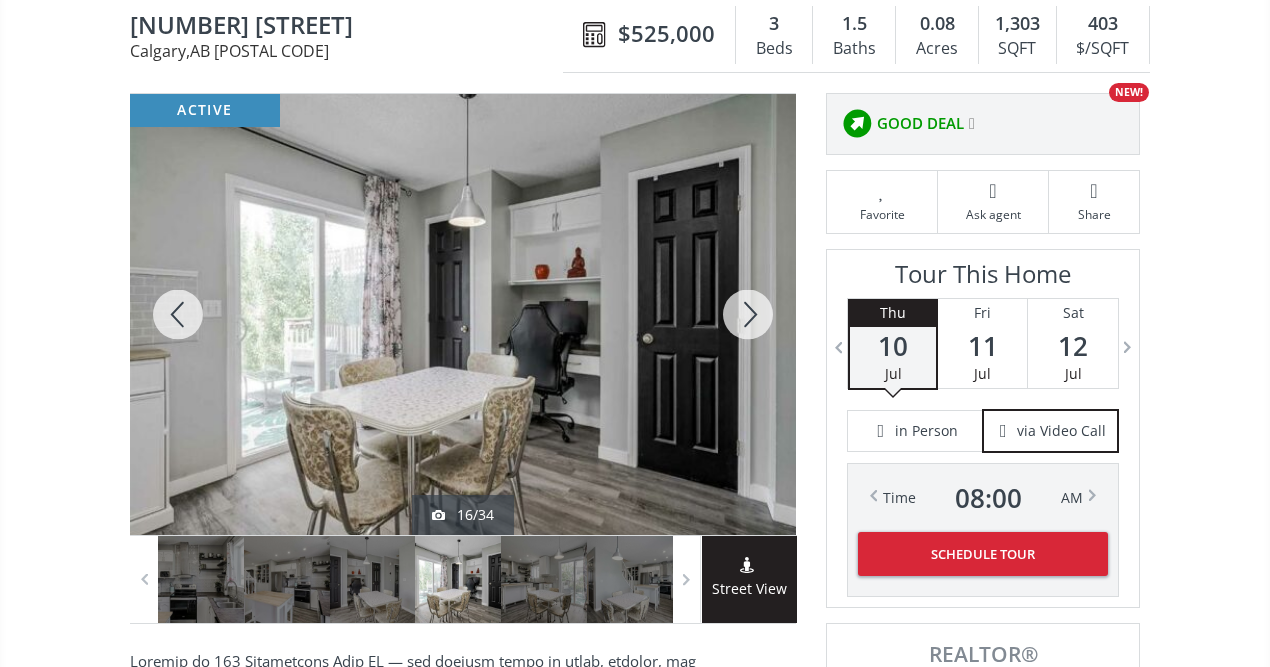 click at bounding box center (748, 314) 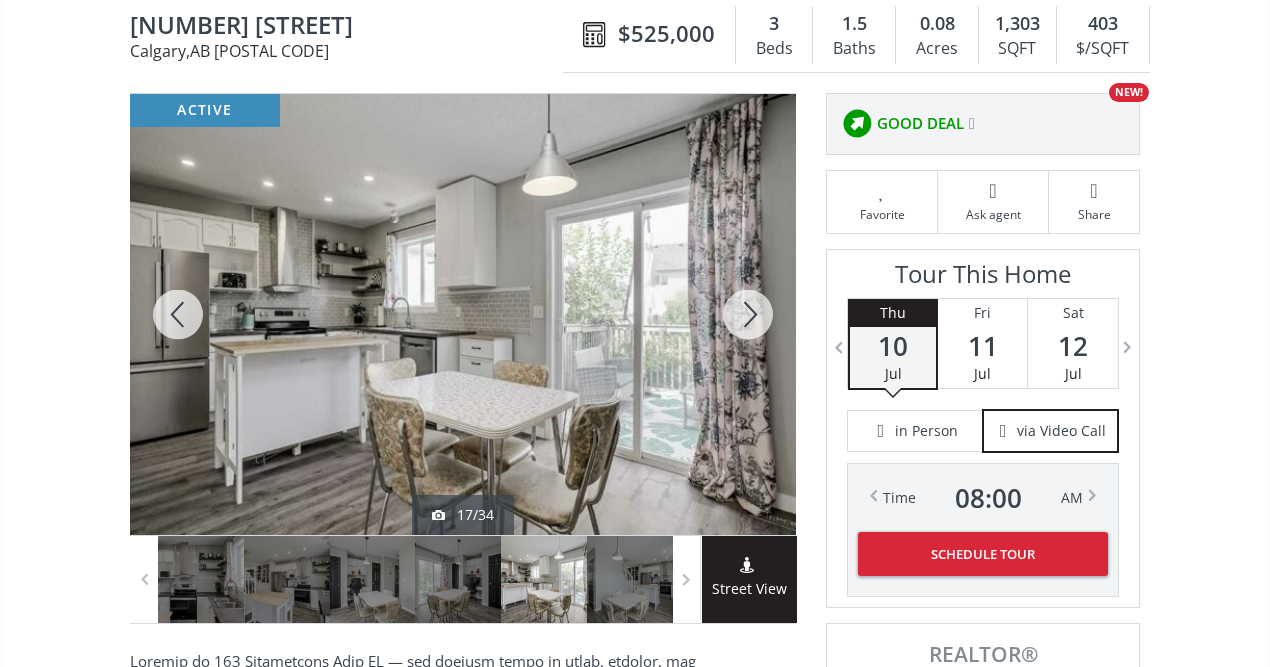 click at bounding box center (748, 314) 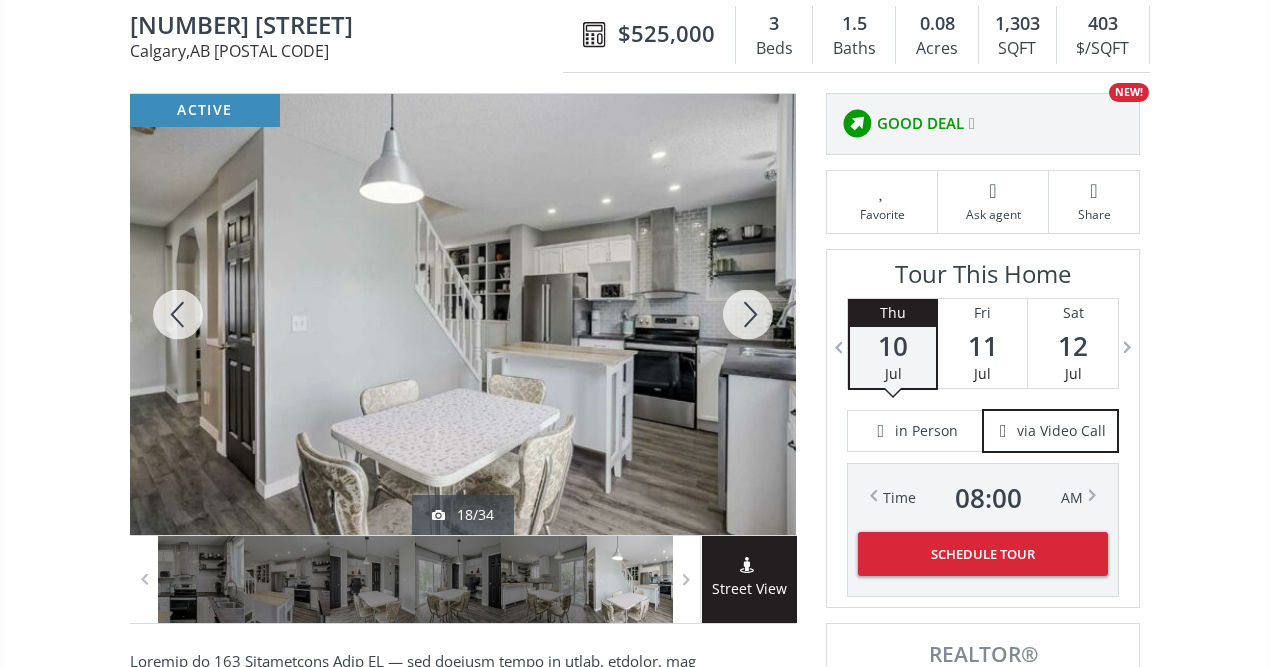 click at bounding box center [748, 314] 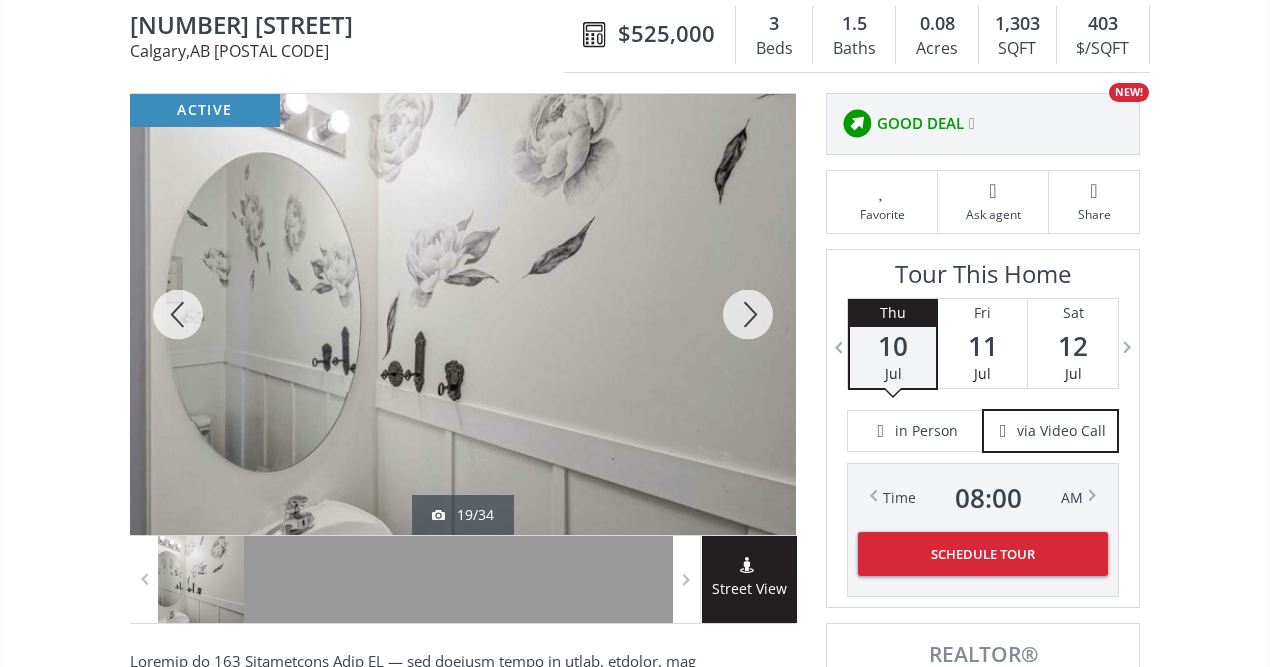 click at bounding box center [748, 314] 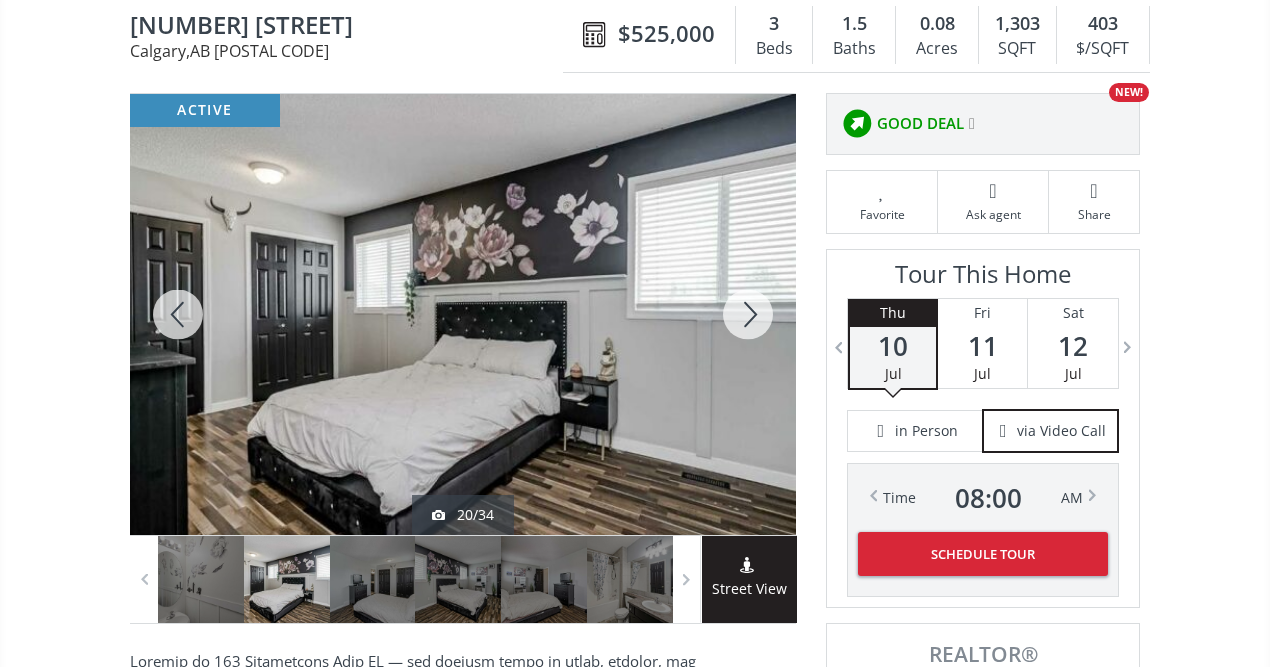 click at bounding box center [748, 314] 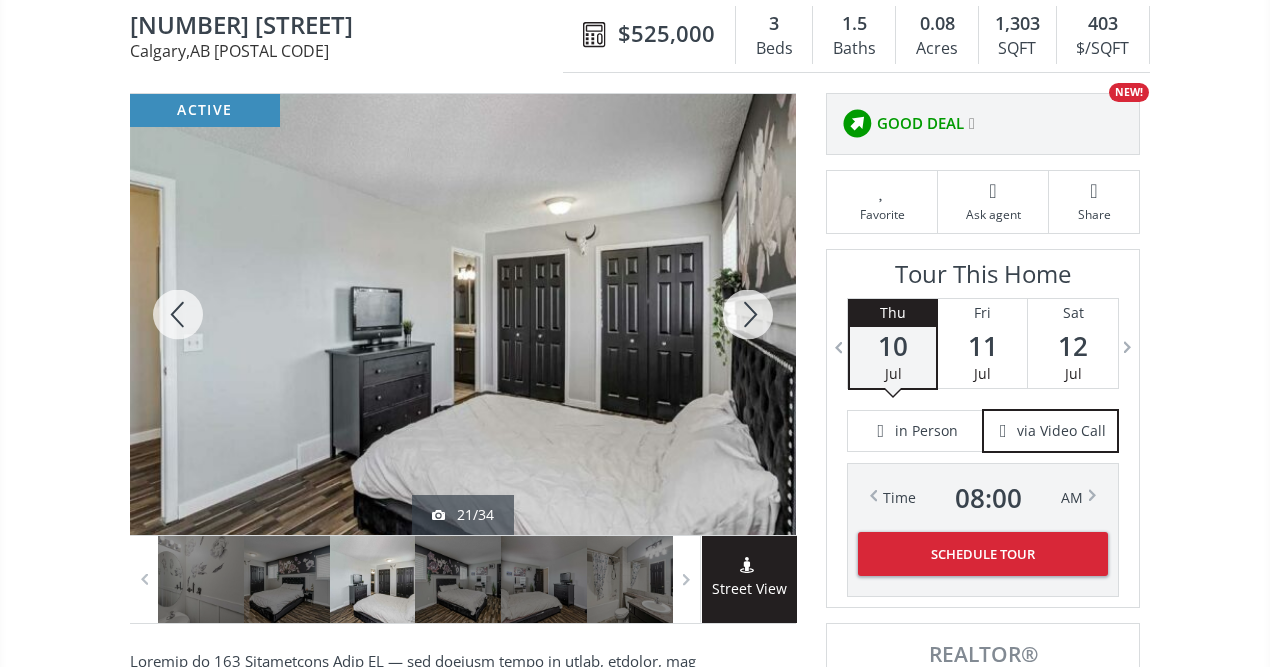click at bounding box center (748, 314) 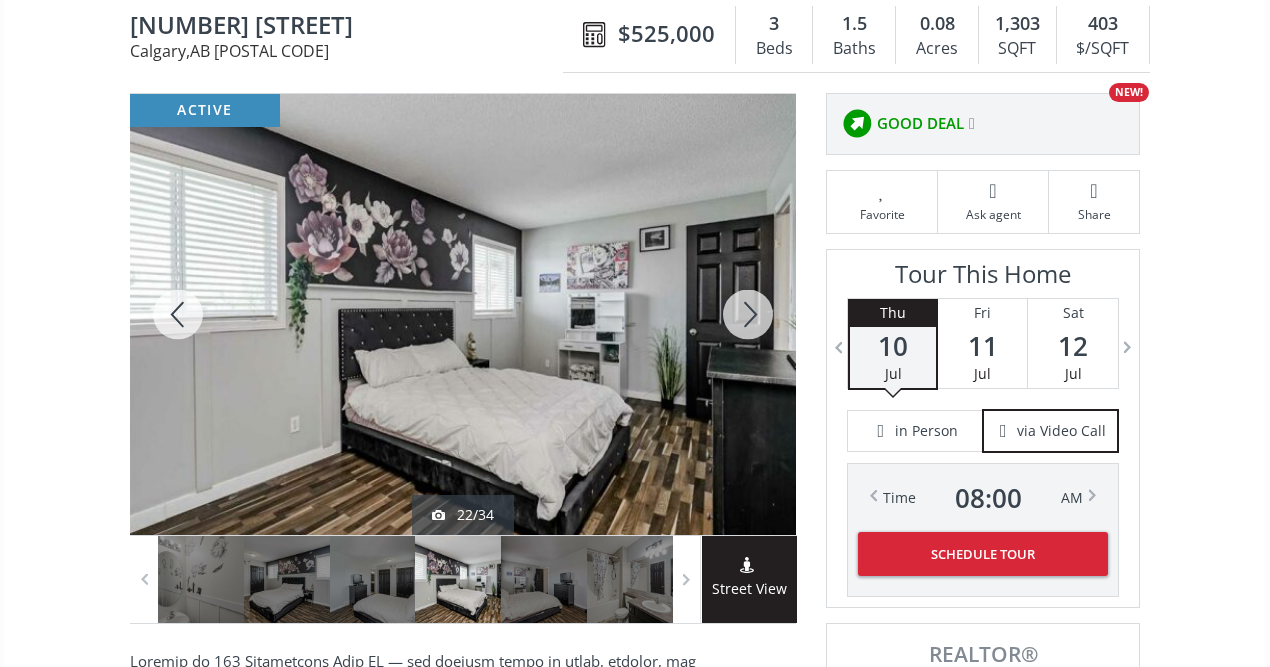 click at bounding box center (748, 314) 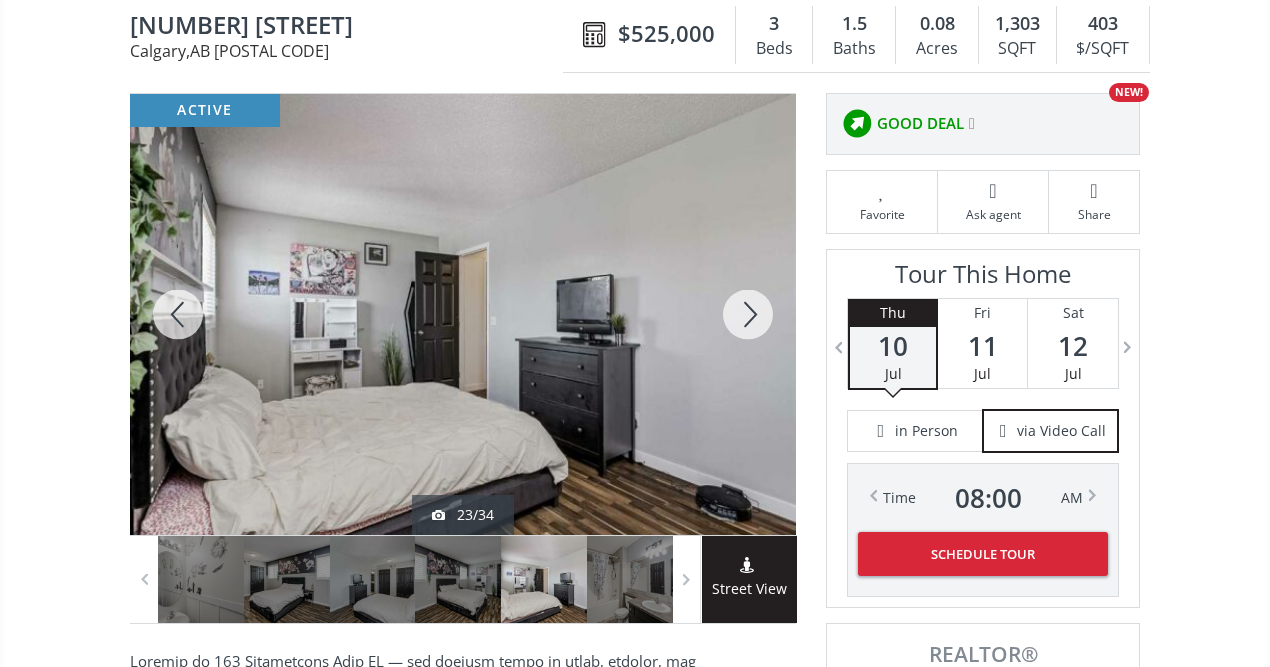 click at bounding box center [748, 314] 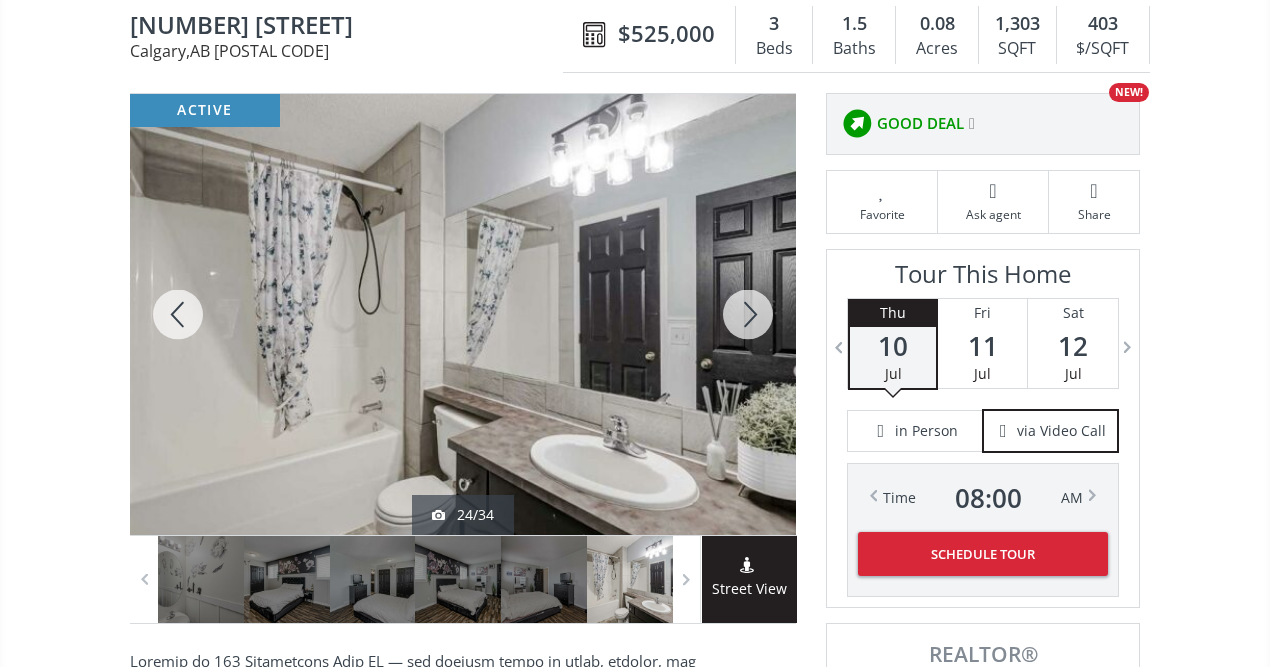 click at bounding box center (748, 314) 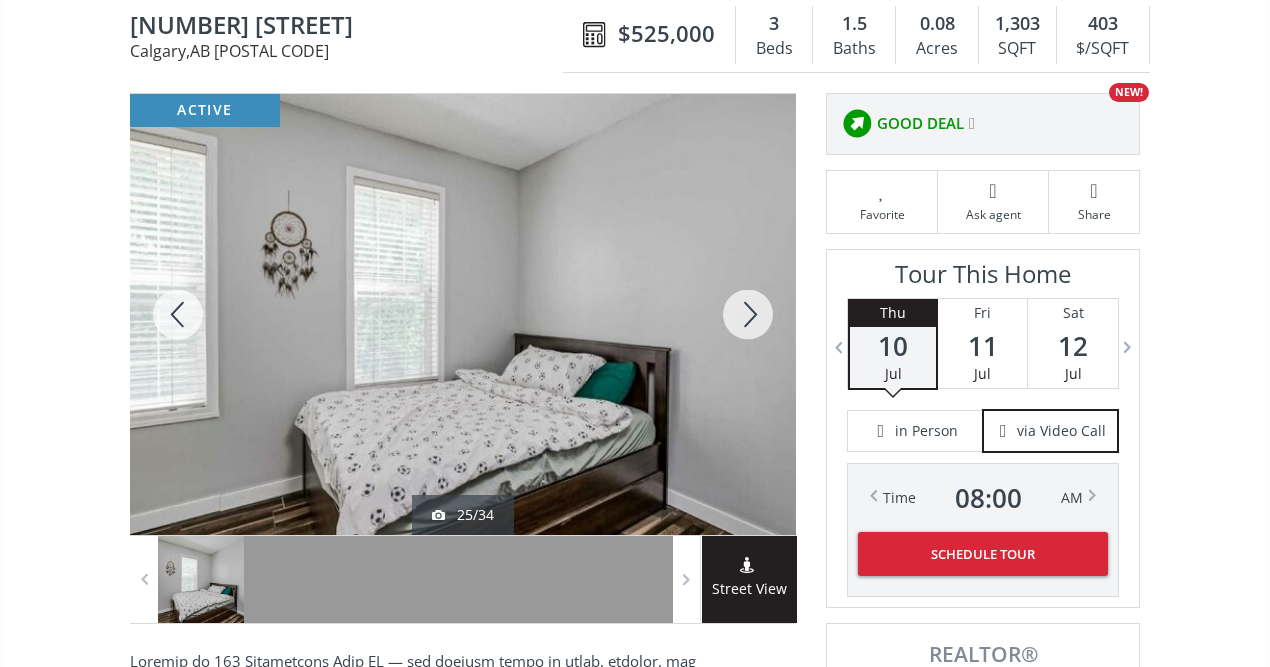 click at bounding box center (748, 314) 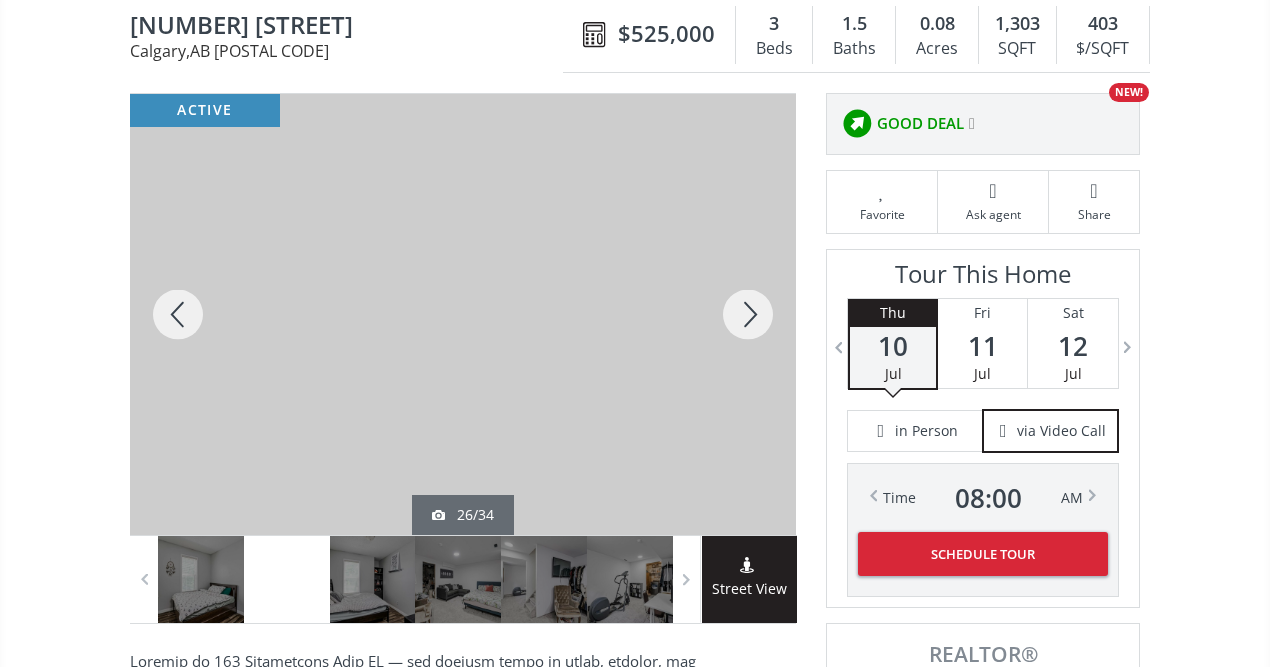 click at bounding box center [748, 314] 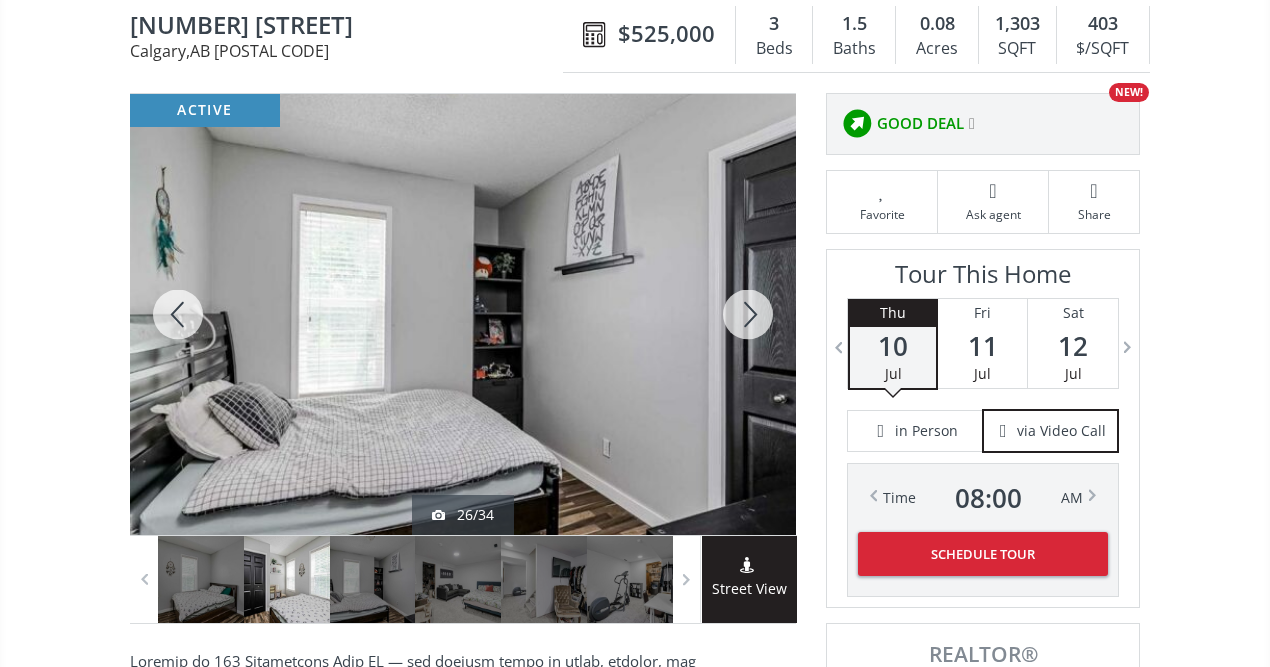 click at bounding box center [748, 314] 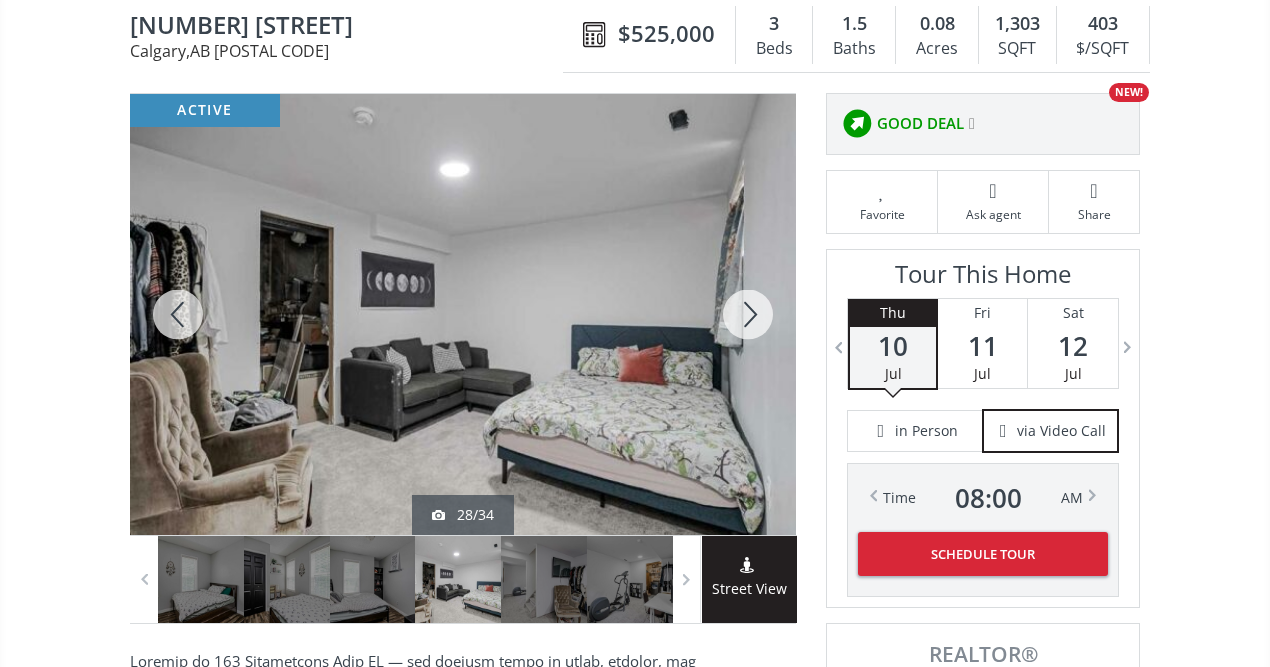 click at bounding box center [748, 314] 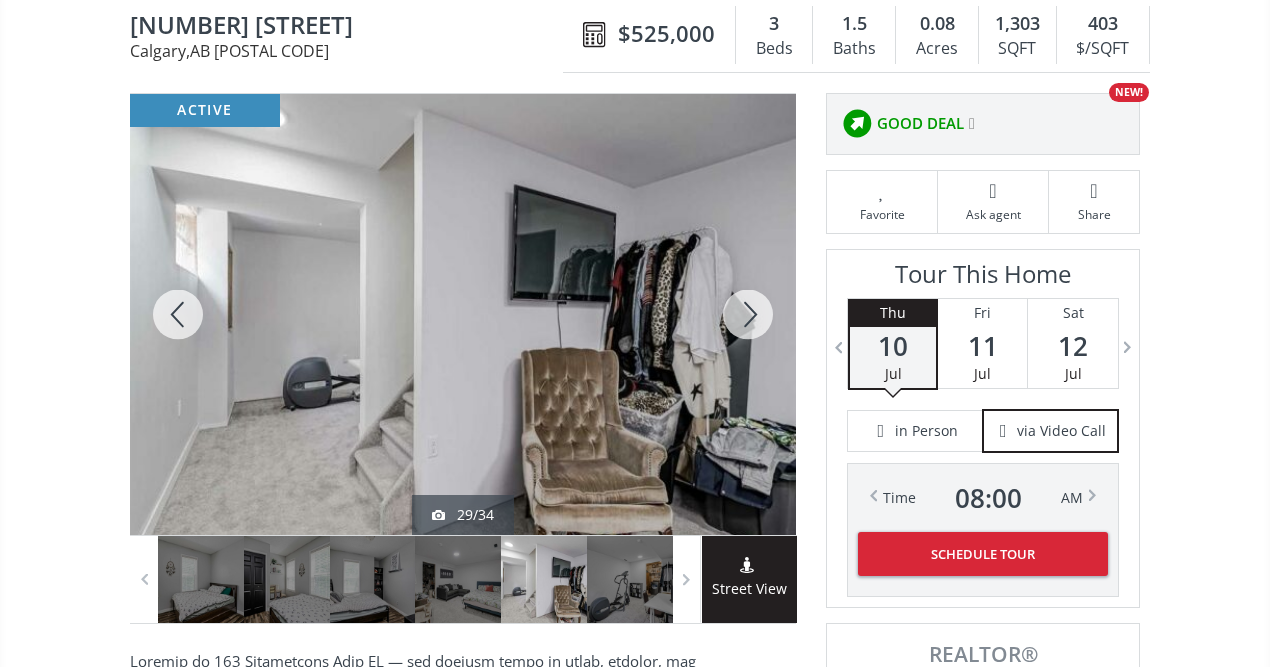 click at bounding box center (178, 314) 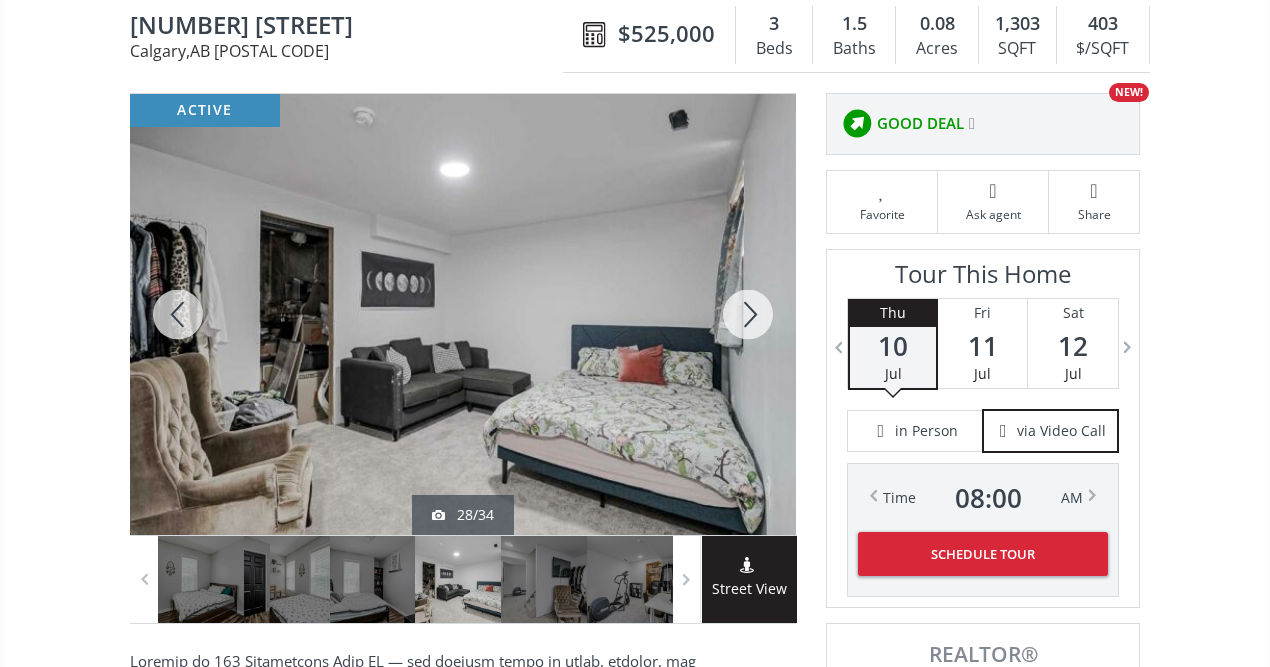 click at bounding box center [748, 314] 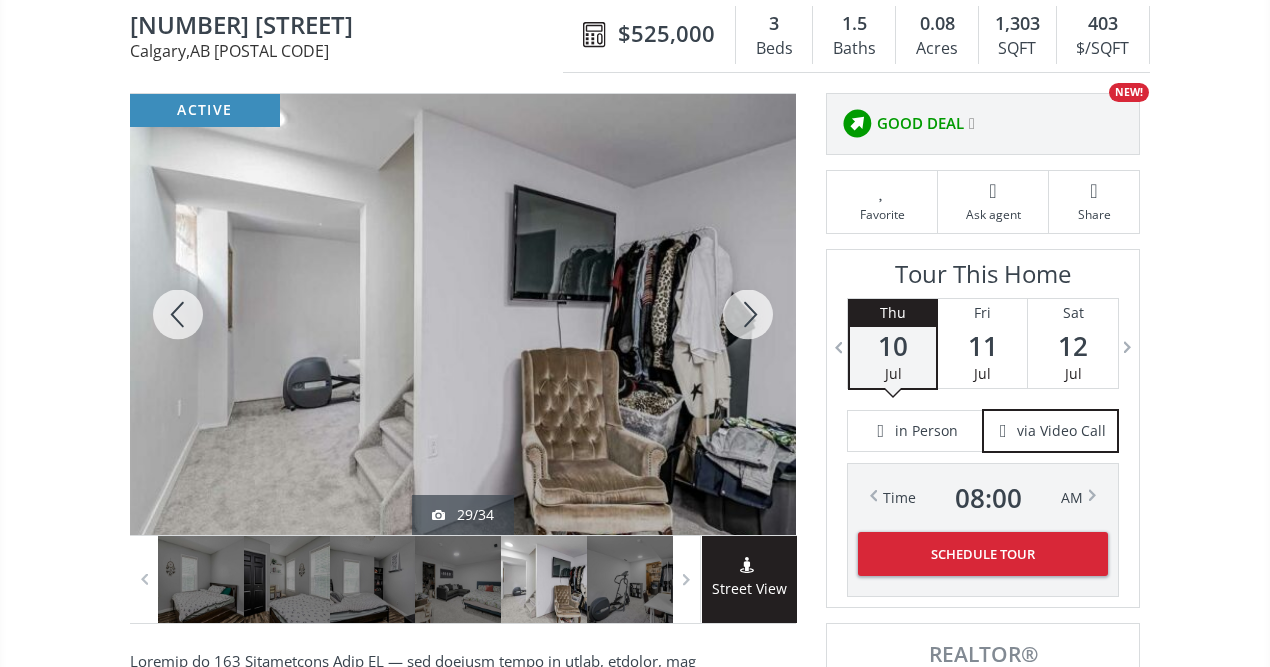 click at bounding box center [748, 314] 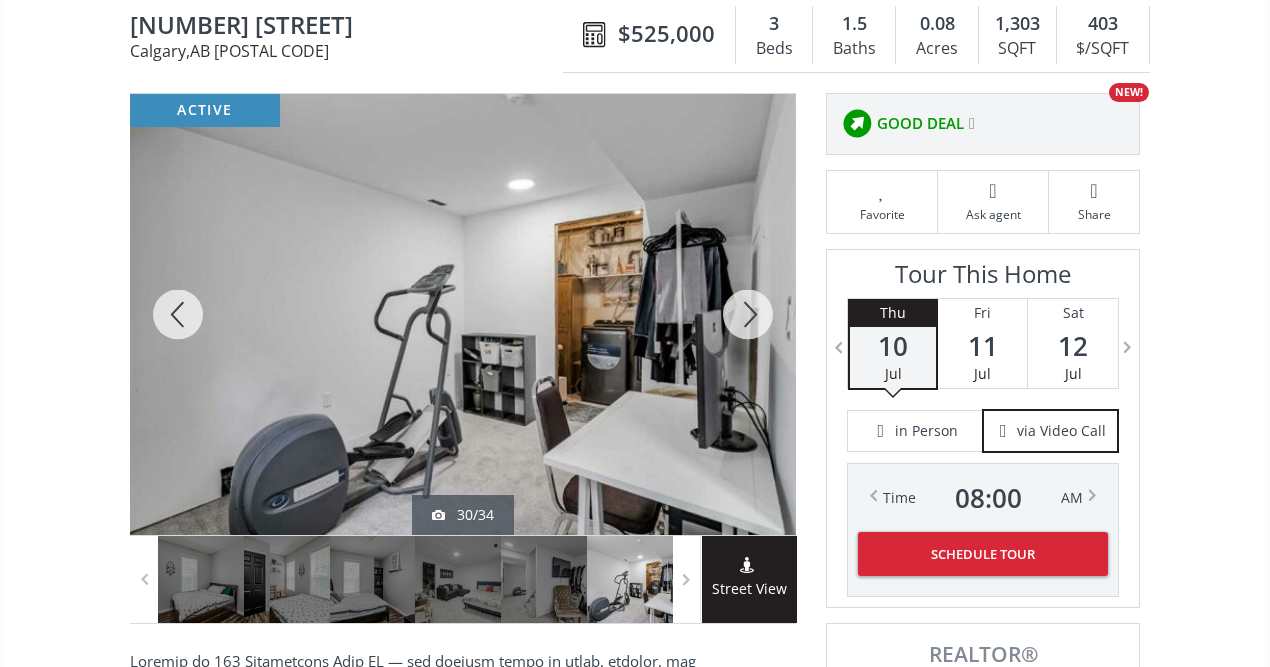 click at bounding box center (748, 314) 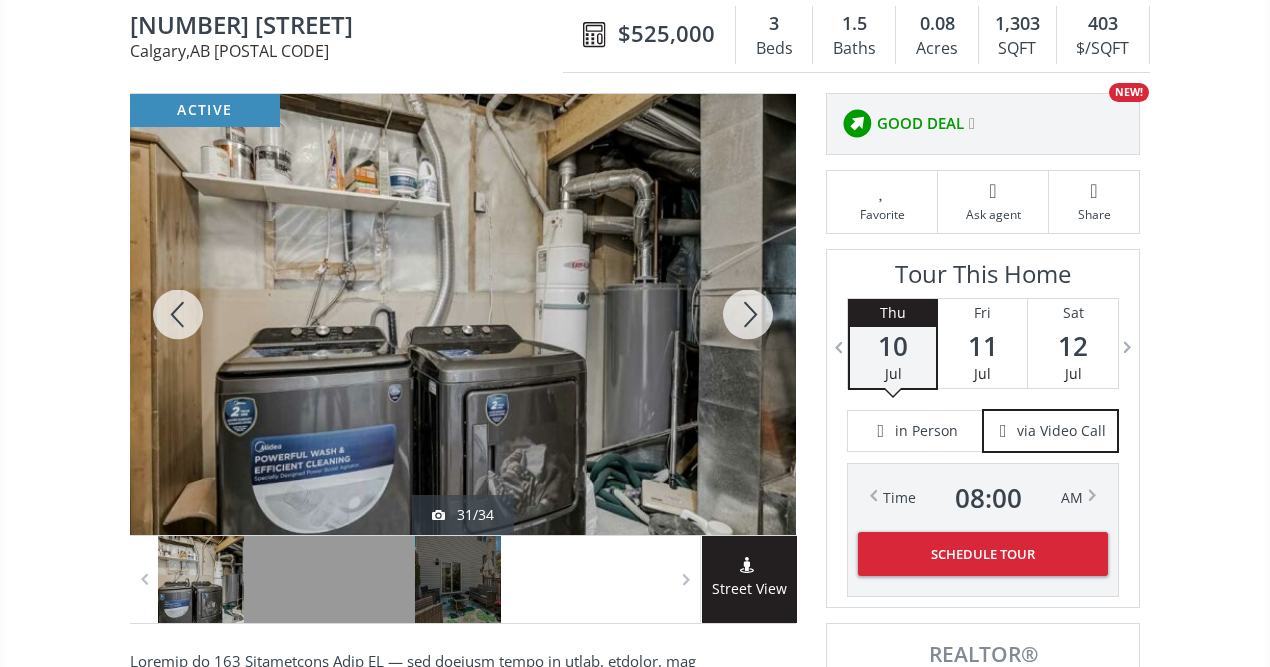 click at bounding box center [748, 314] 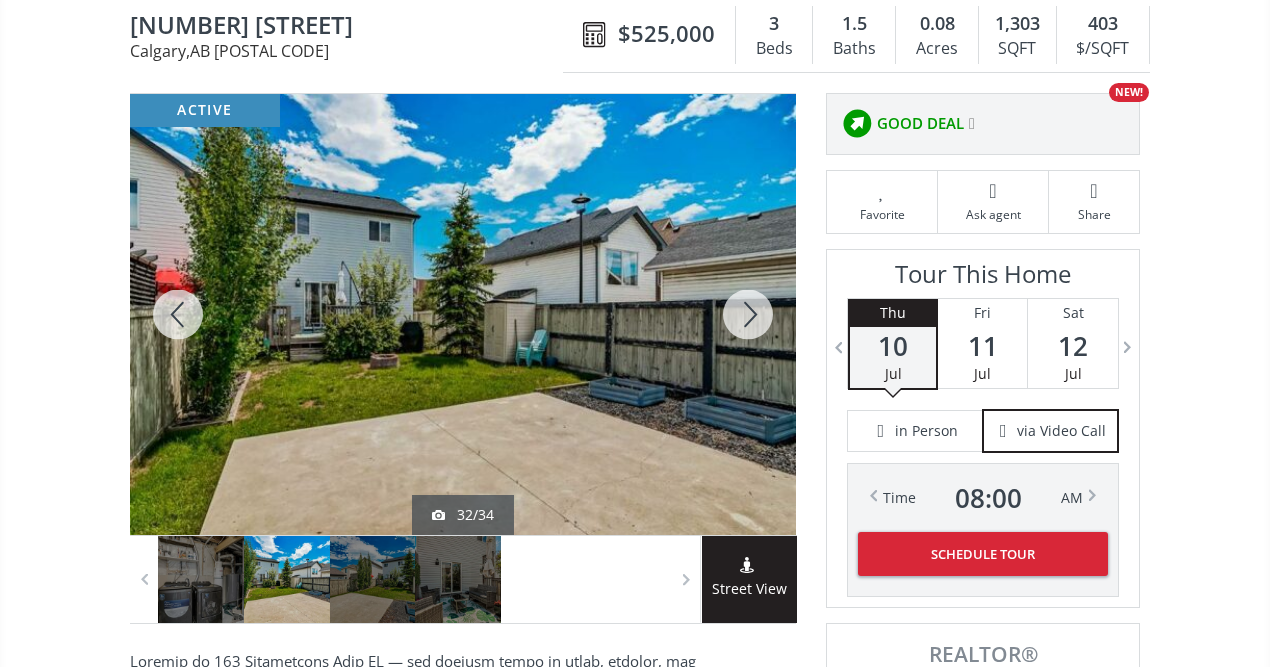 click at bounding box center (748, 314) 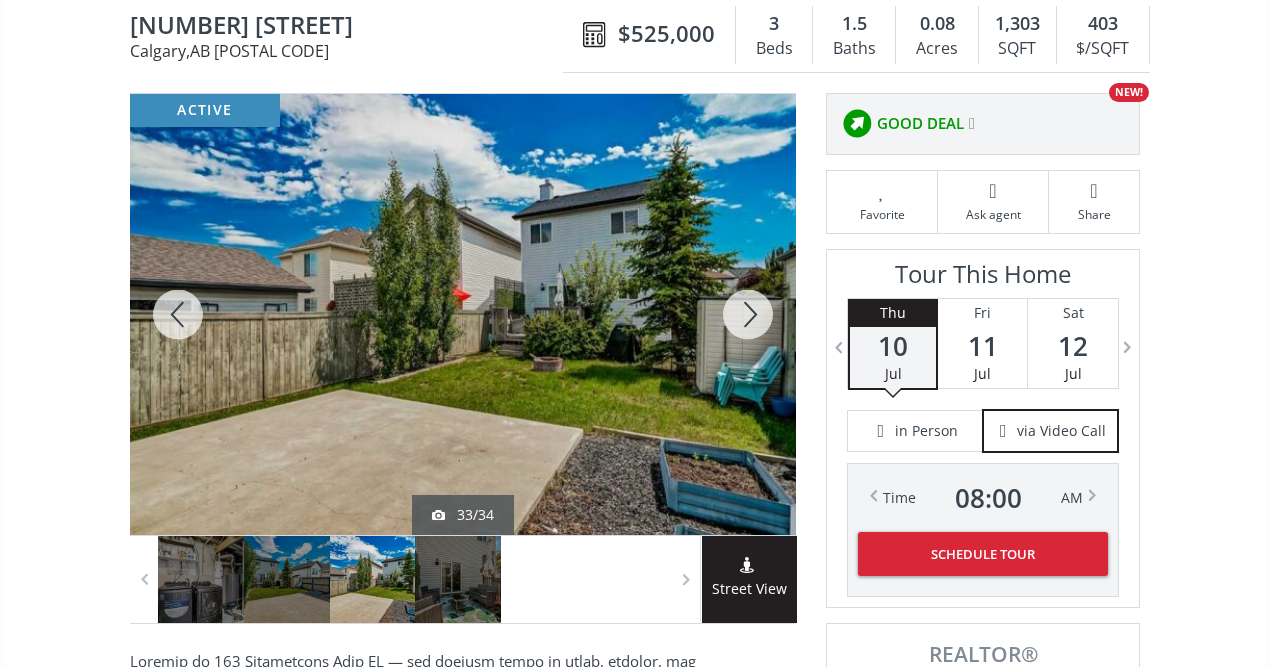 click at bounding box center [748, 314] 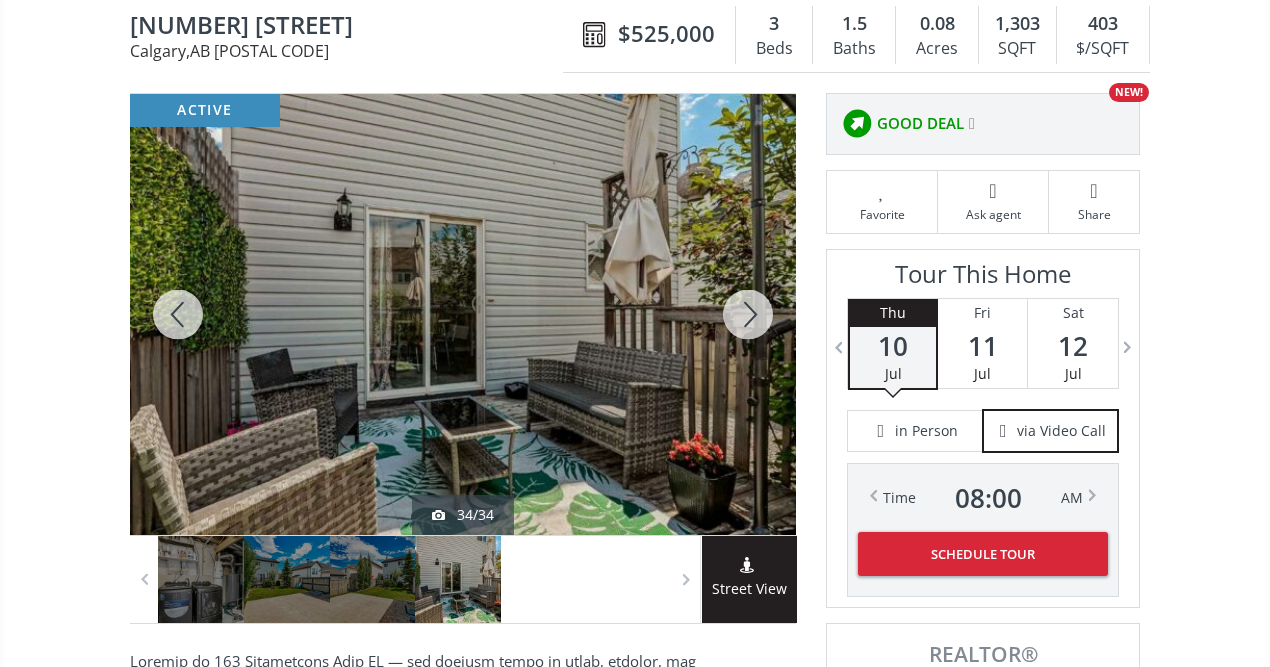 click at bounding box center (748, 314) 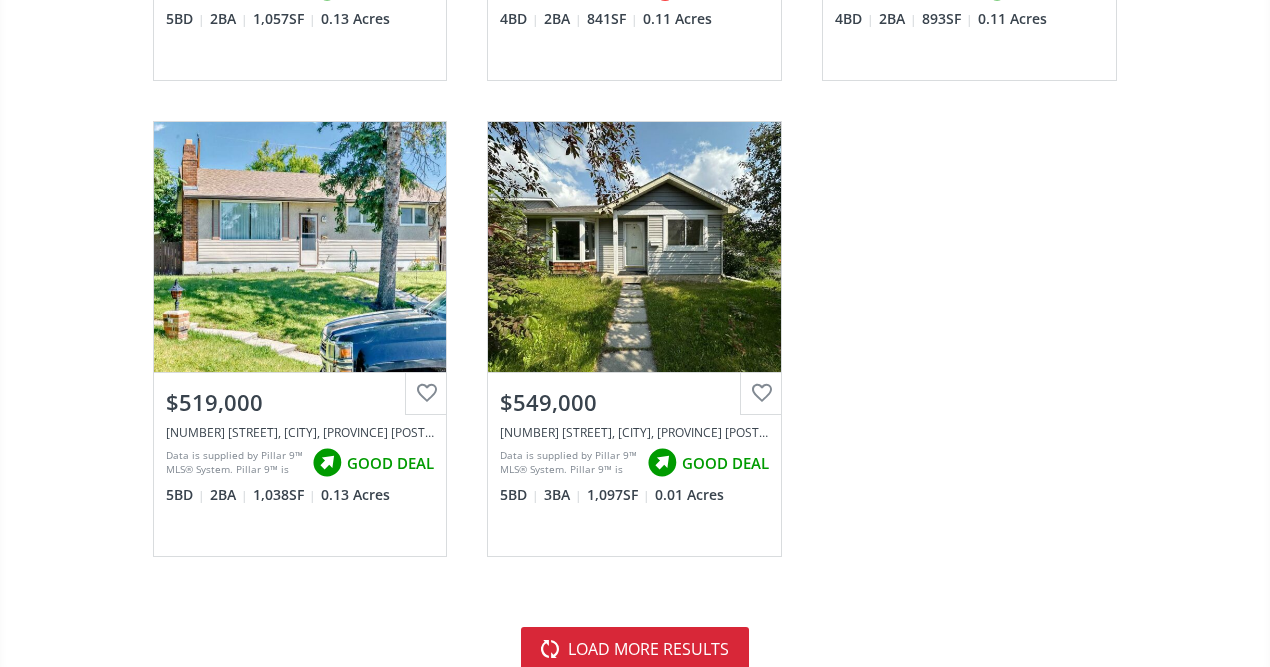 scroll, scrollTop: 7790, scrollLeft: 0, axis: vertical 